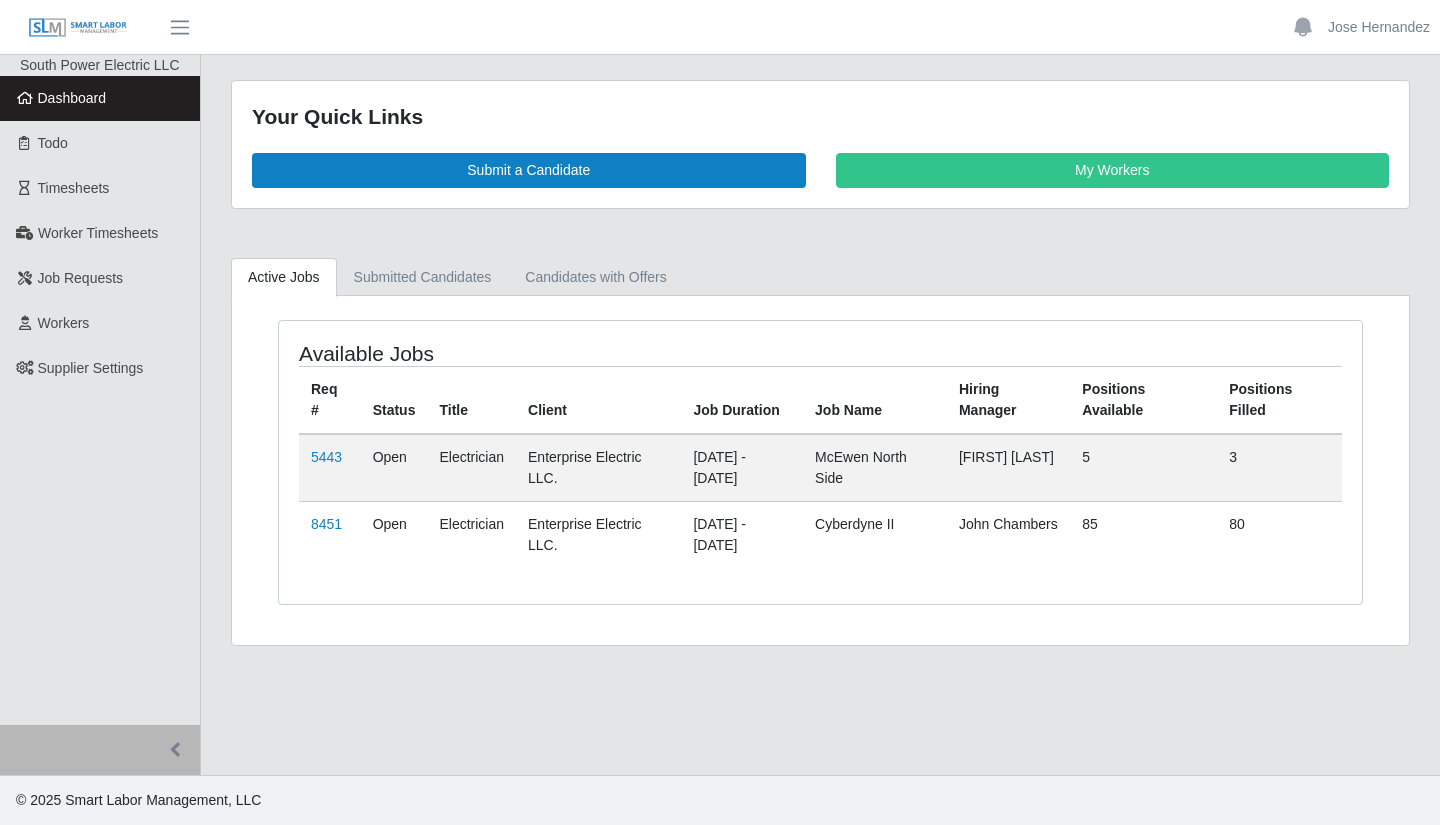 scroll, scrollTop: 0, scrollLeft: 0, axis: both 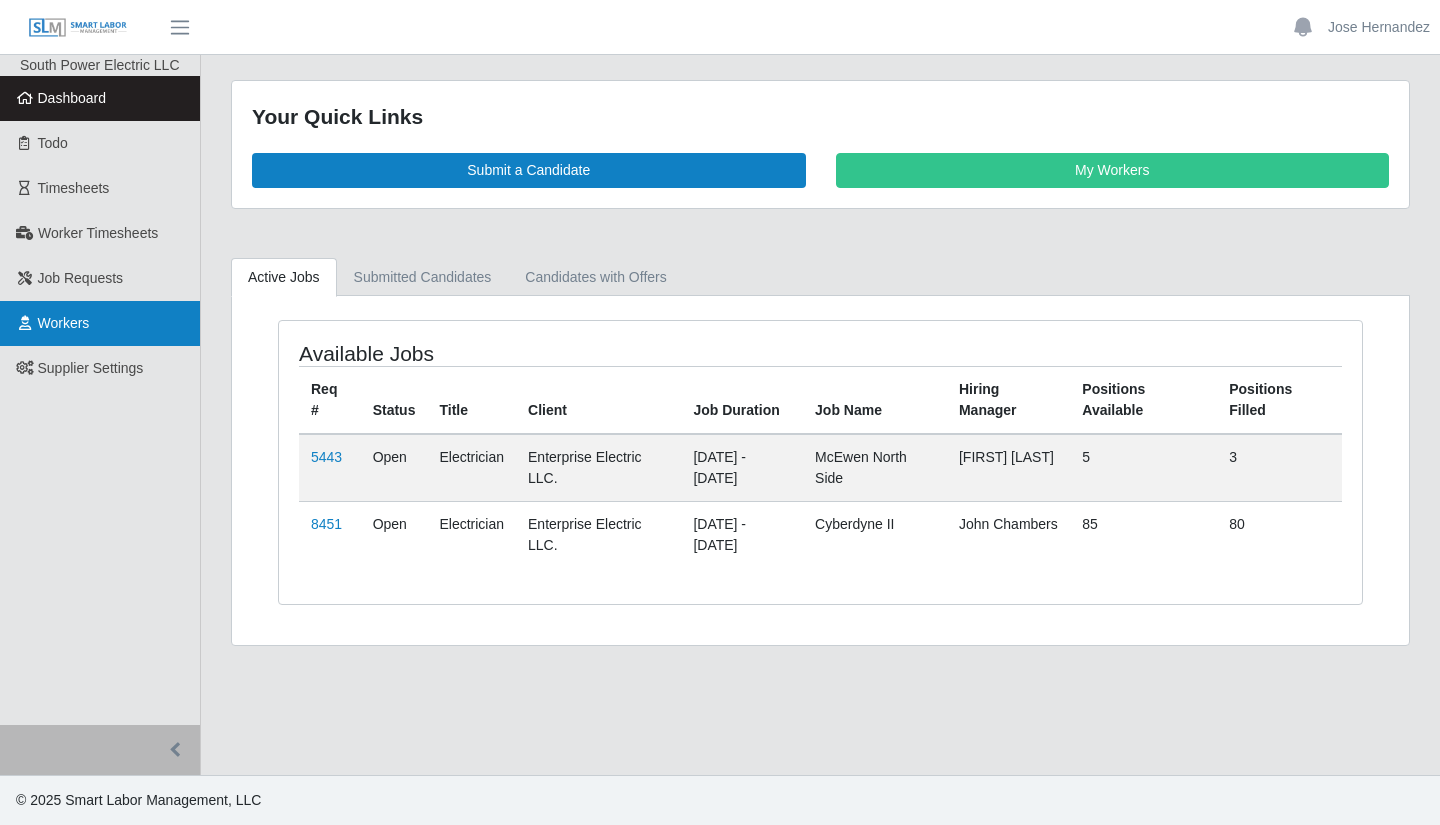 click on "Workers" at bounding box center [64, 323] 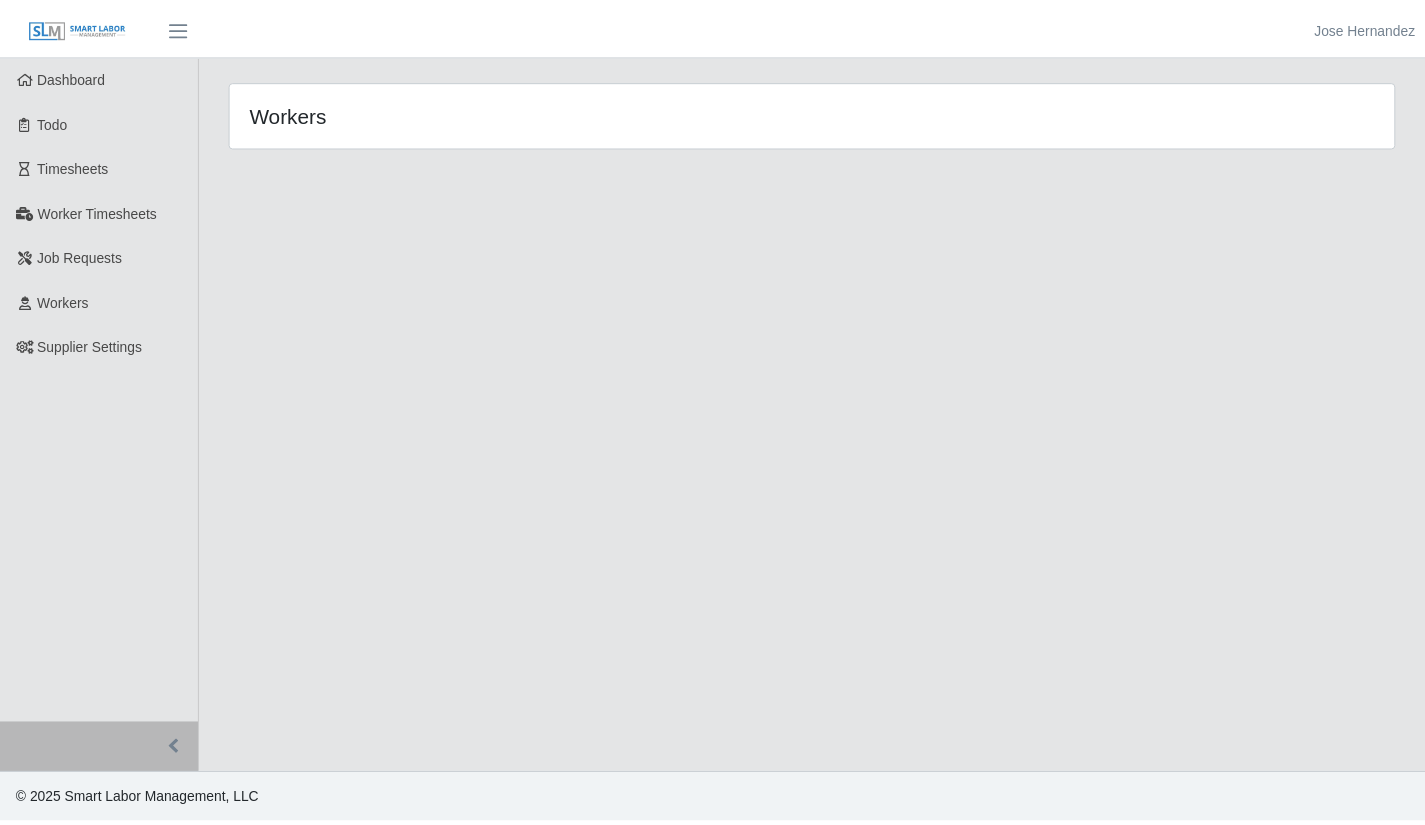 scroll, scrollTop: 0, scrollLeft: 0, axis: both 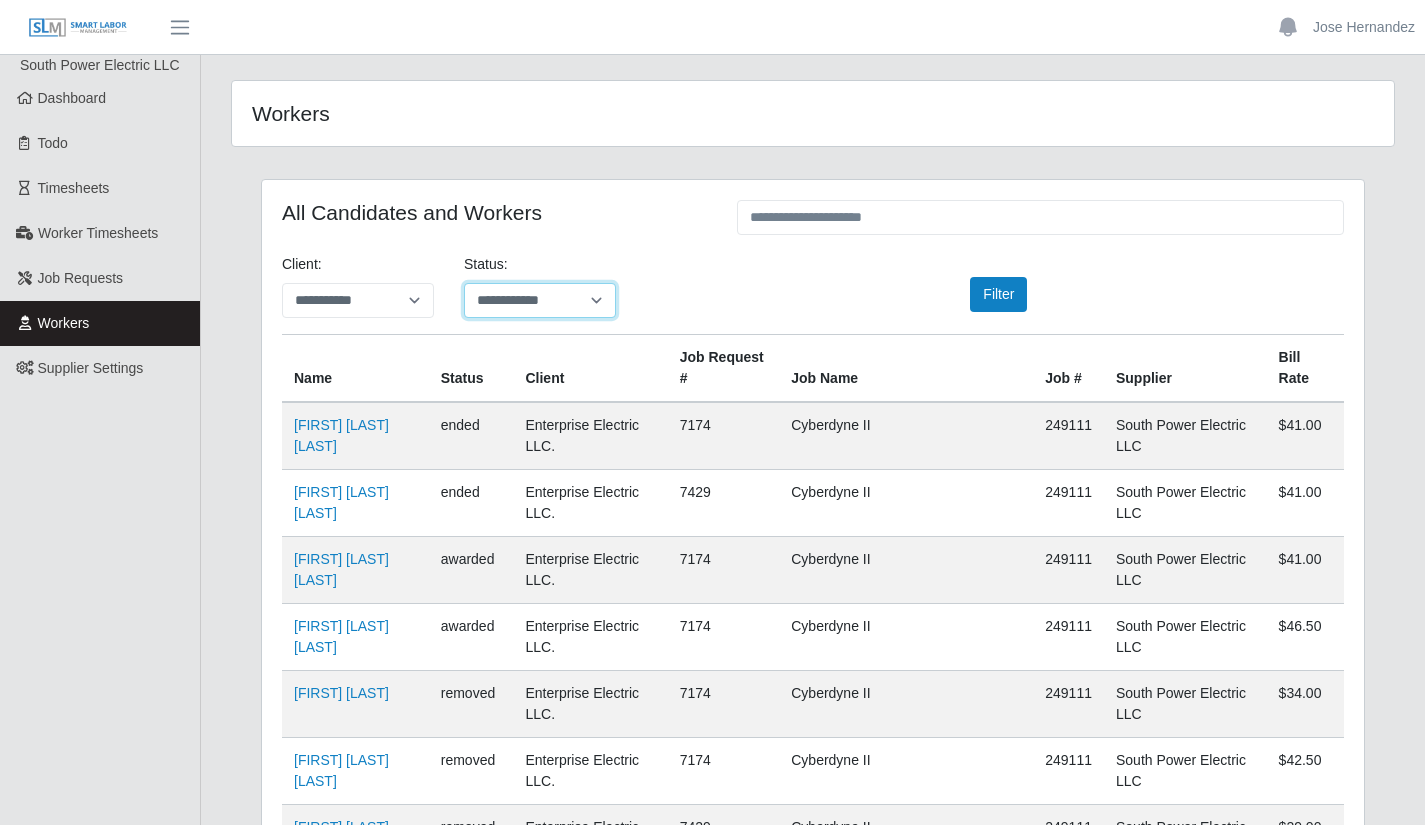 click on "**********" at bounding box center [540, 300] 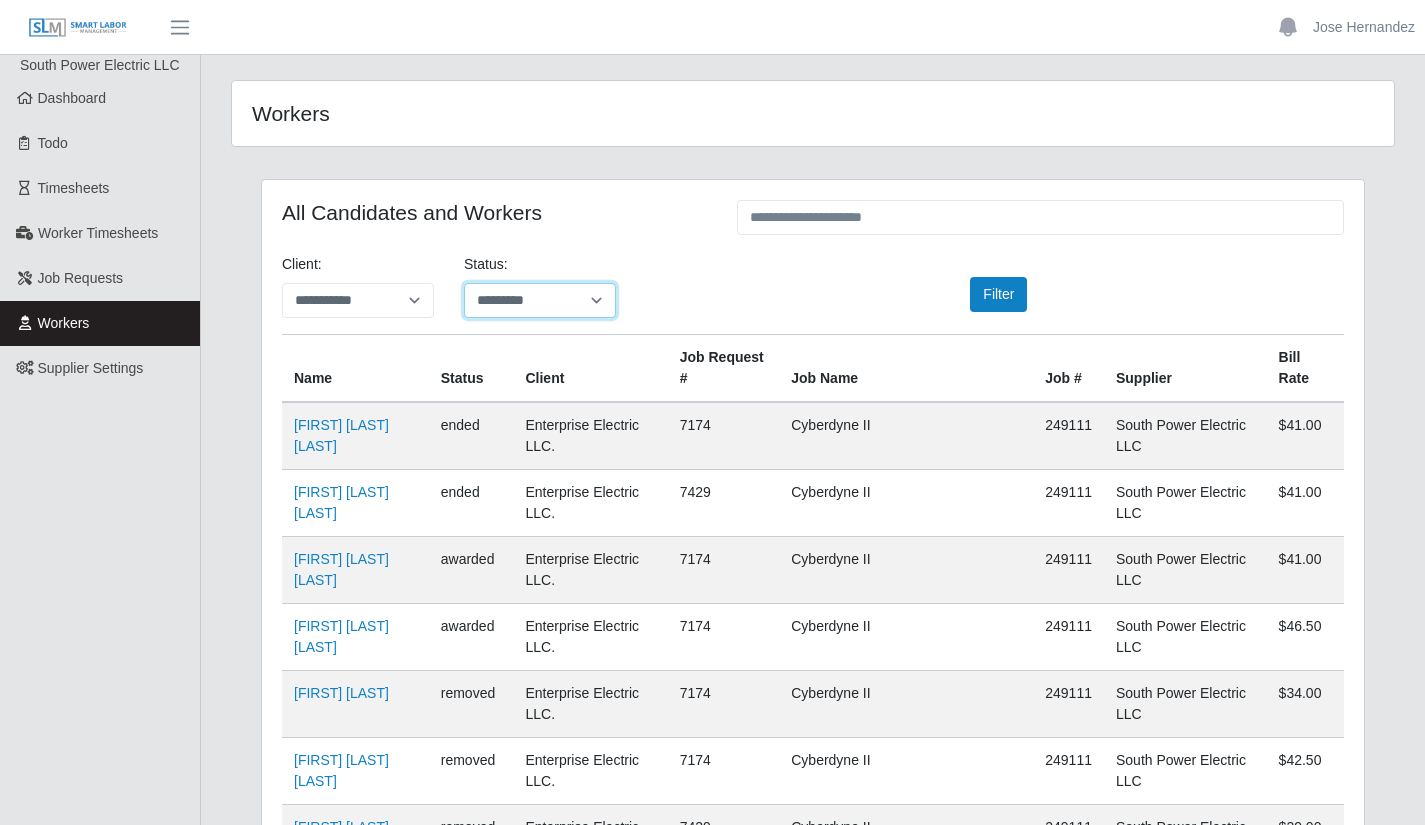 click on "**********" at bounding box center (540, 300) 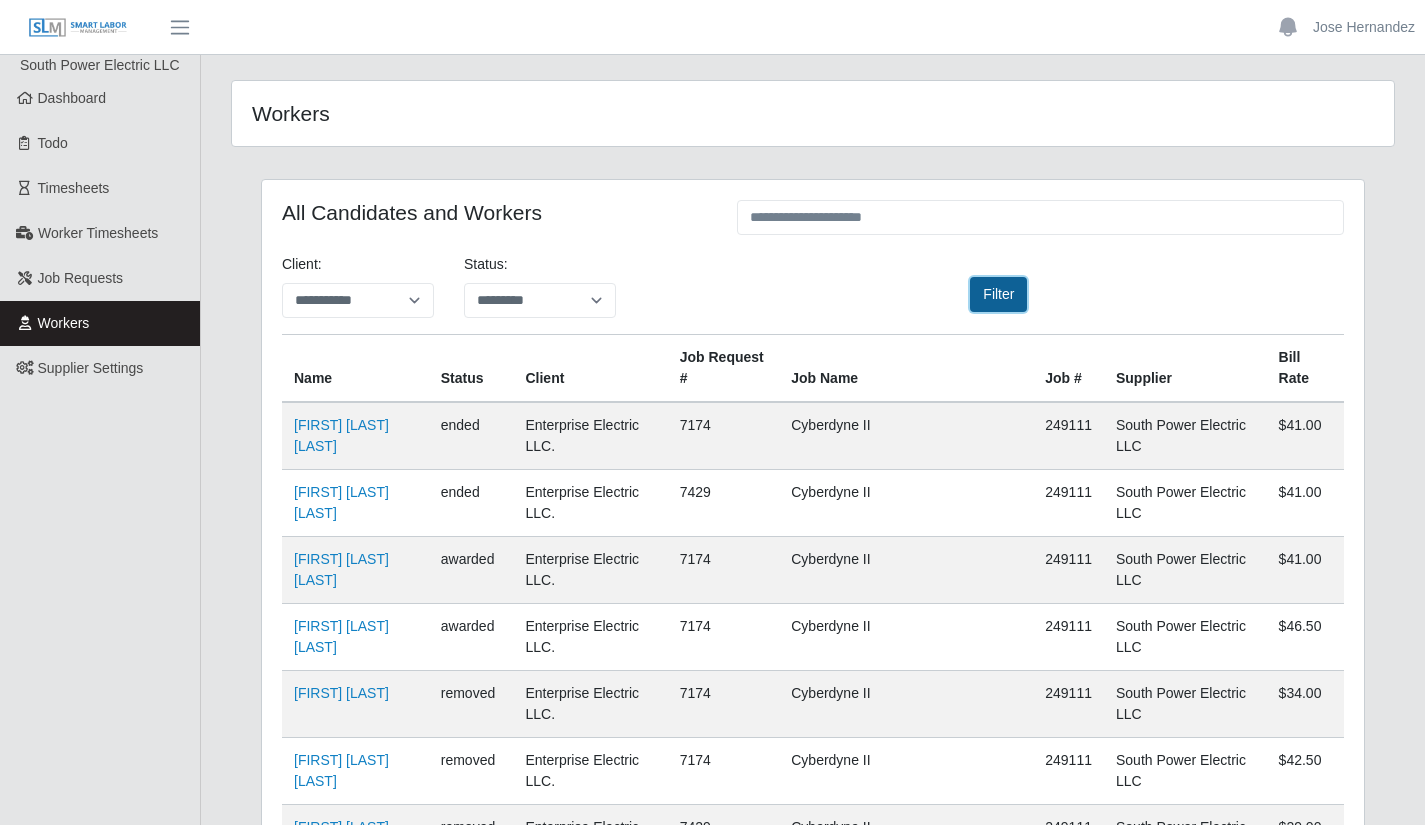 click on "Filter" at bounding box center [998, 294] 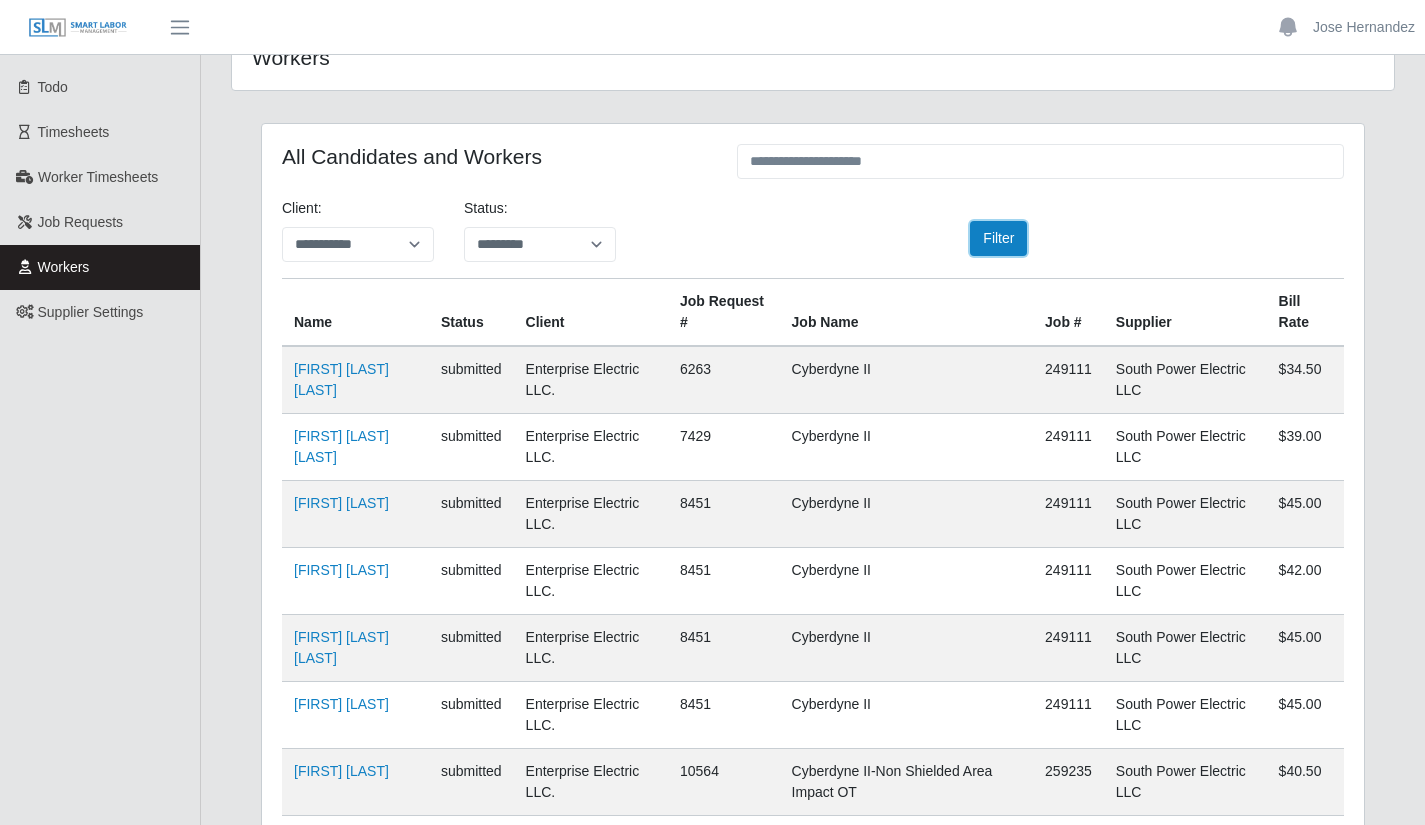 scroll, scrollTop: 22, scrollLeft: 0, axis: vertical 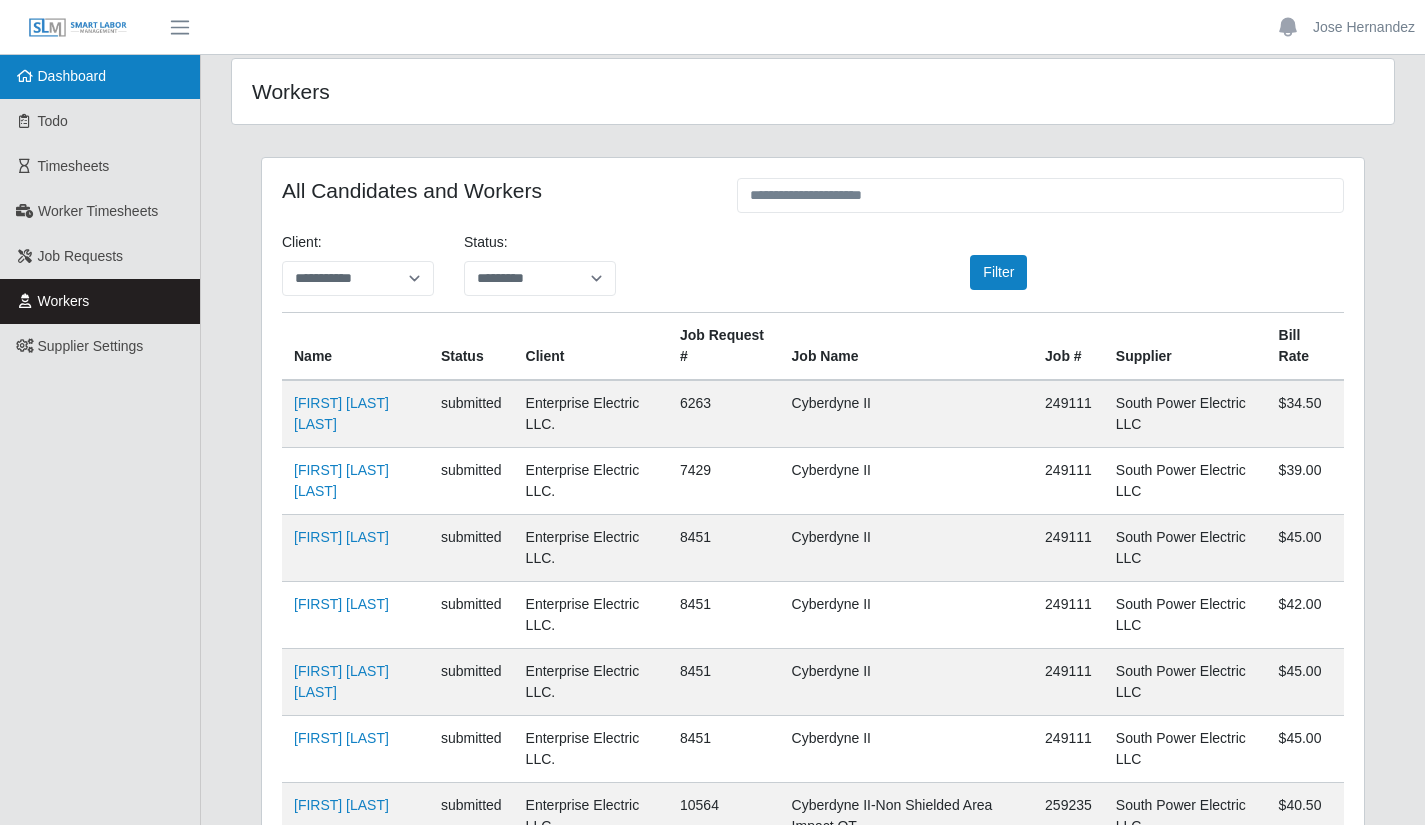 click on "Dashboard" at bounding box center [100, 76] 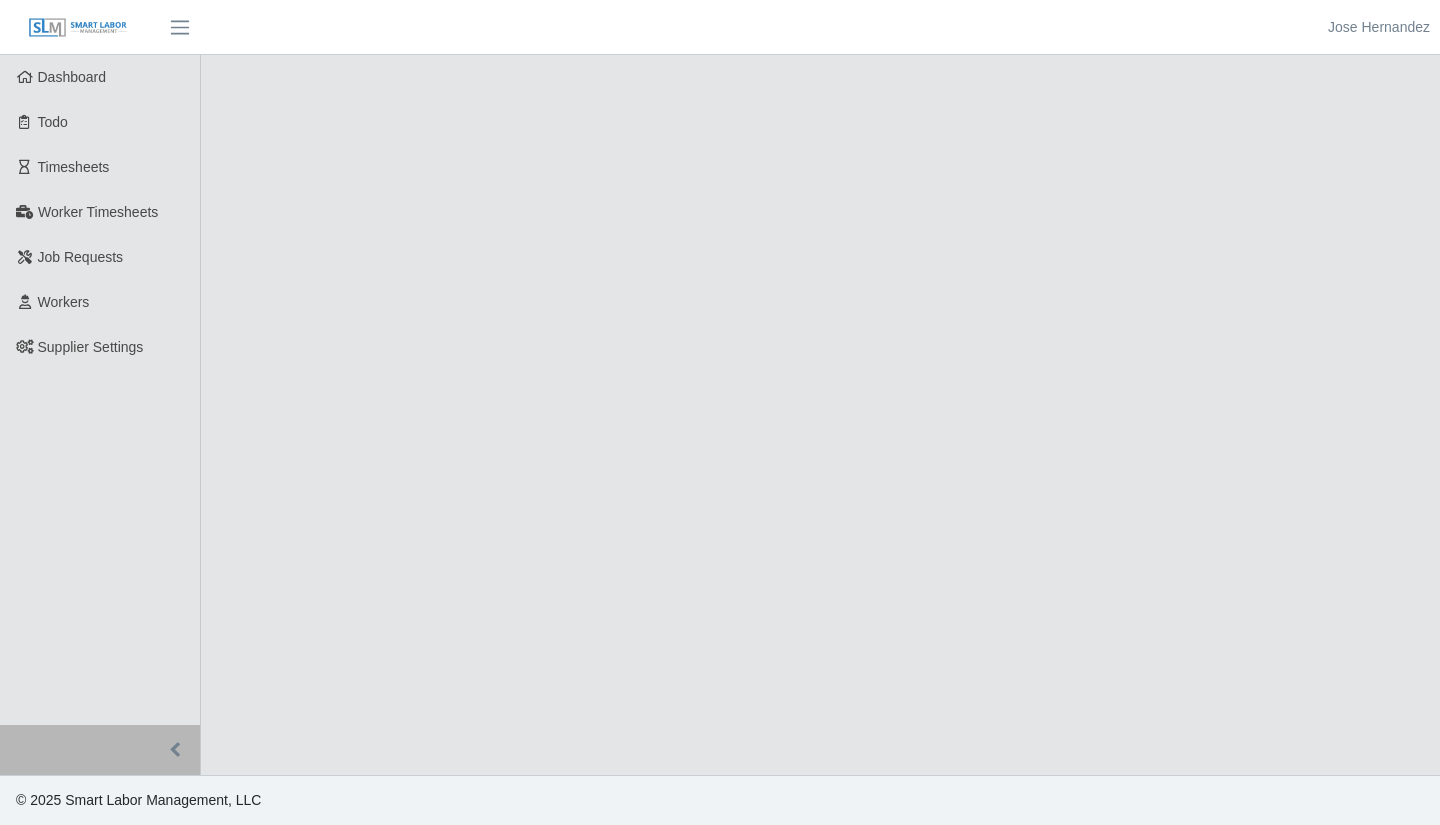 scroll, scrollTop: 0, scrollLeft: 0, axis: both 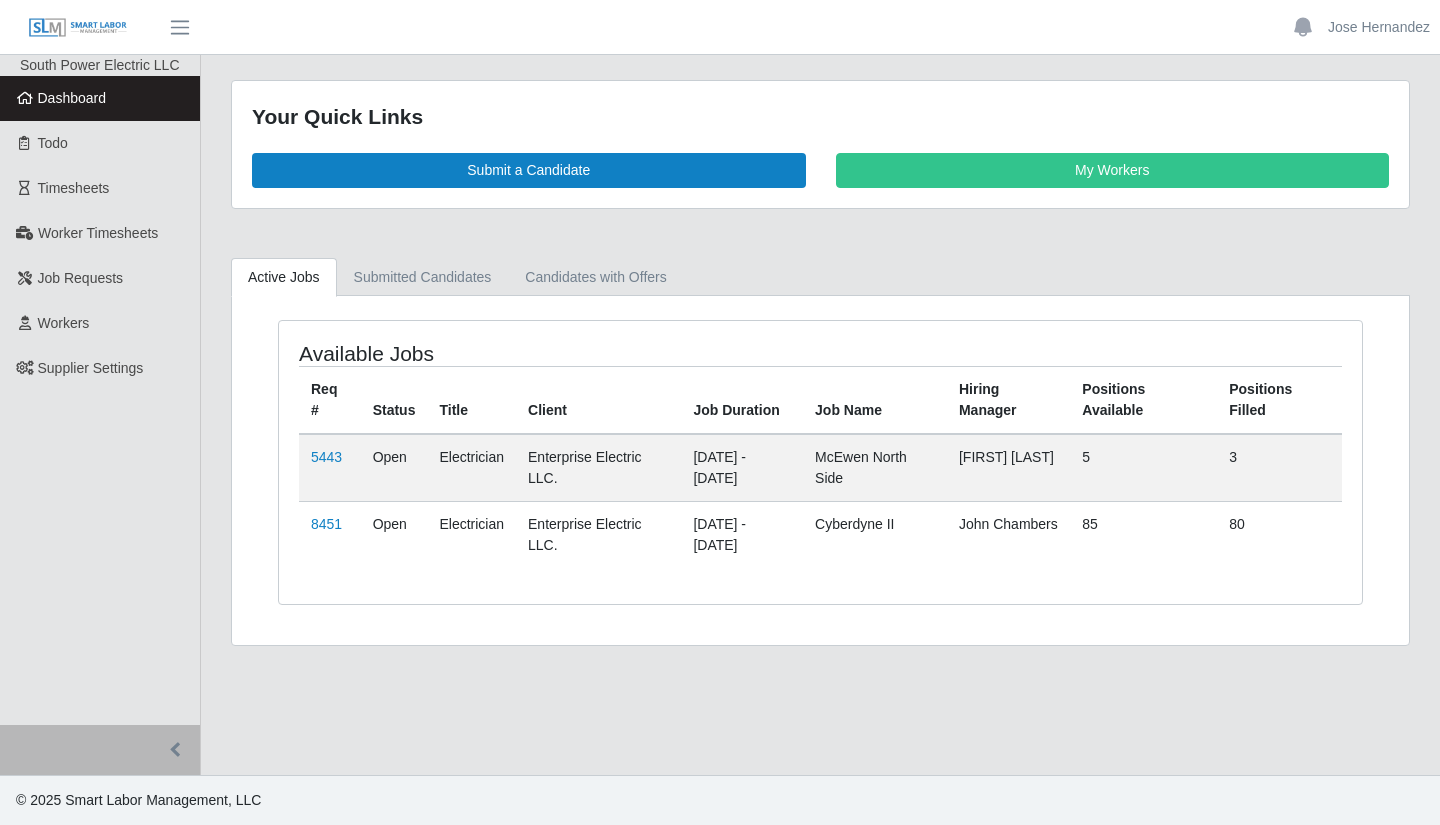 click on "Open" at bounding box center (394, 534) 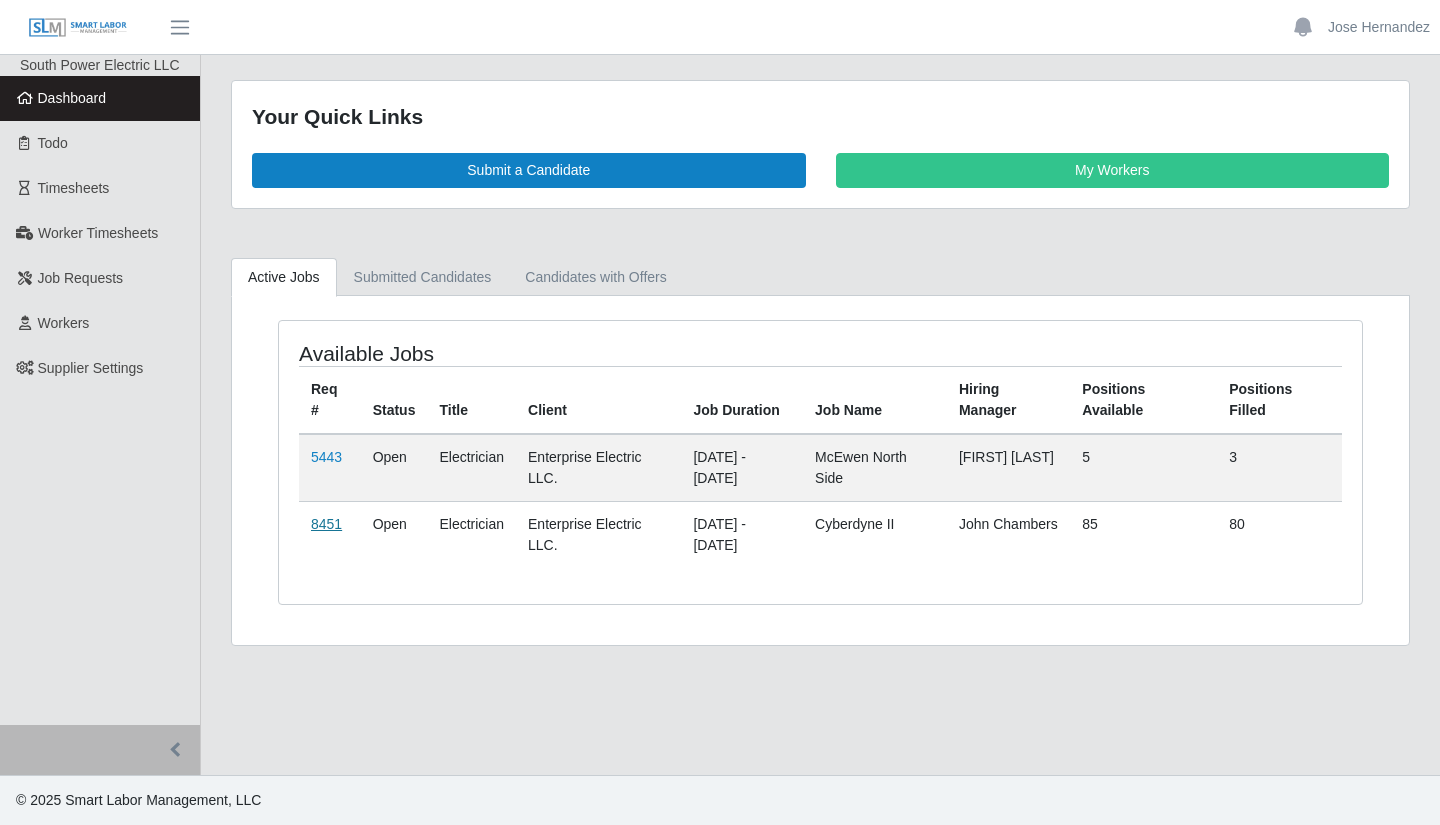 click on "8451" at bounding box center (326, 524) 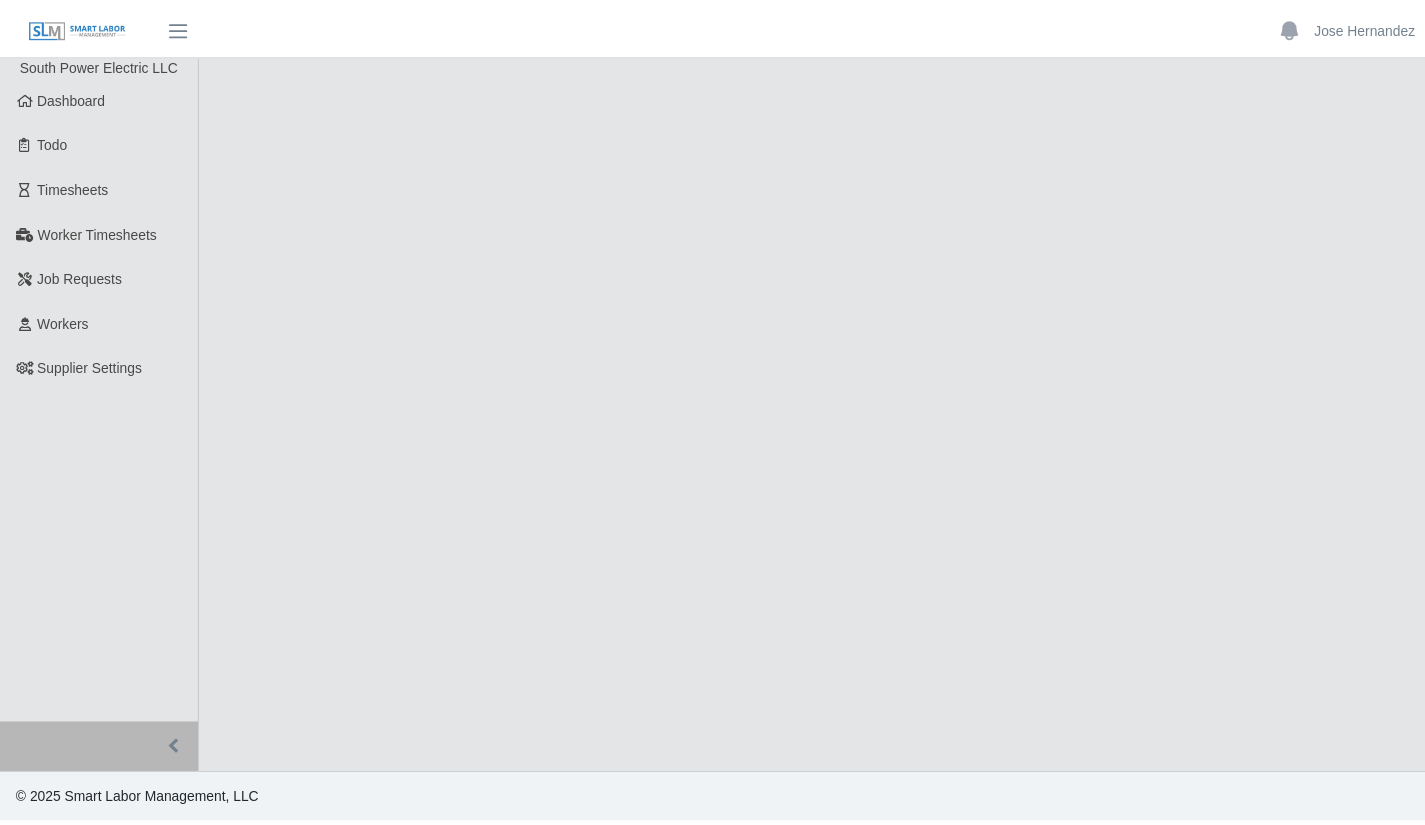 scroll, scrollTop: 0, scrollLeft: 0, axis: both 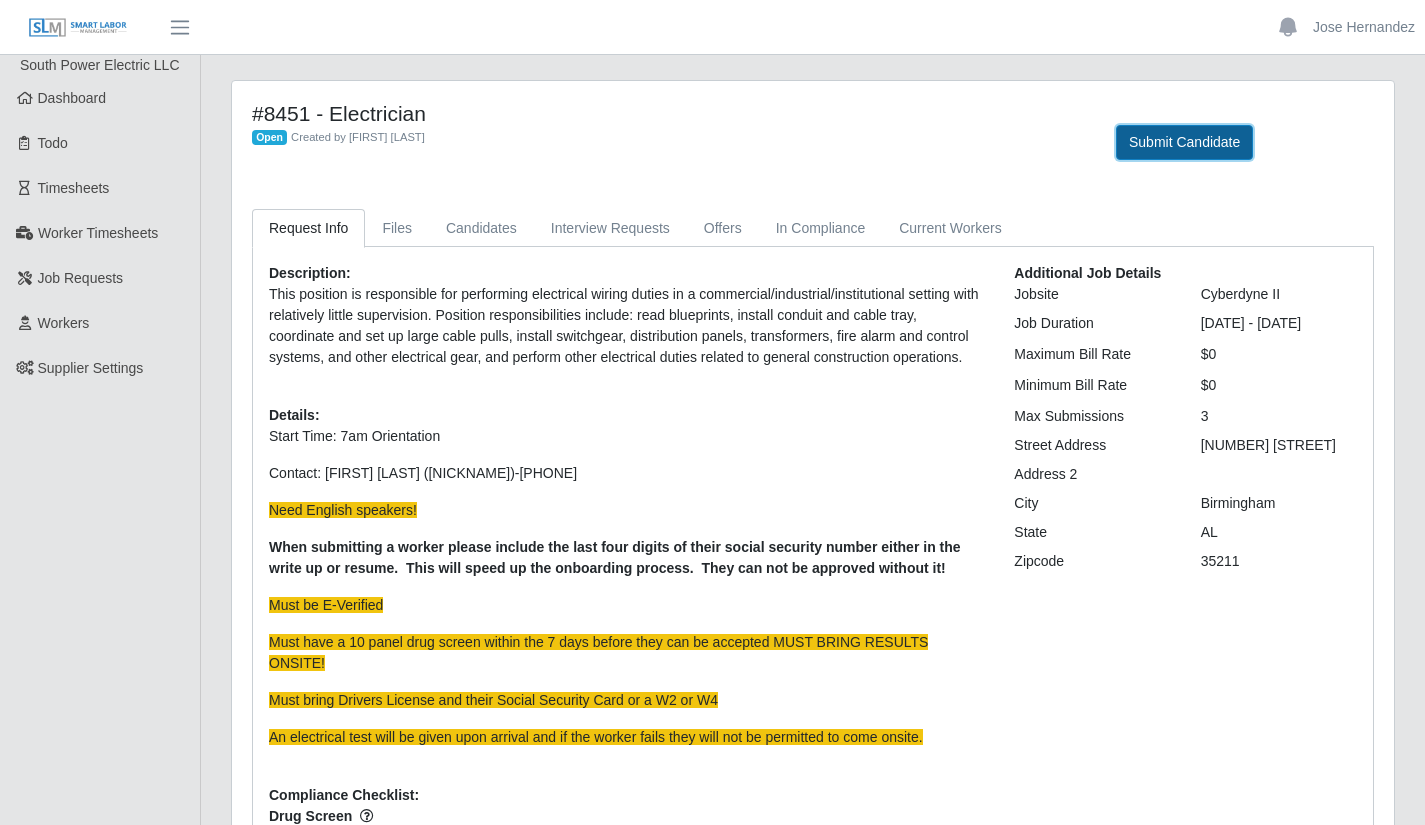 click on "Submit Candidate" at bounding box center (1184, 142) 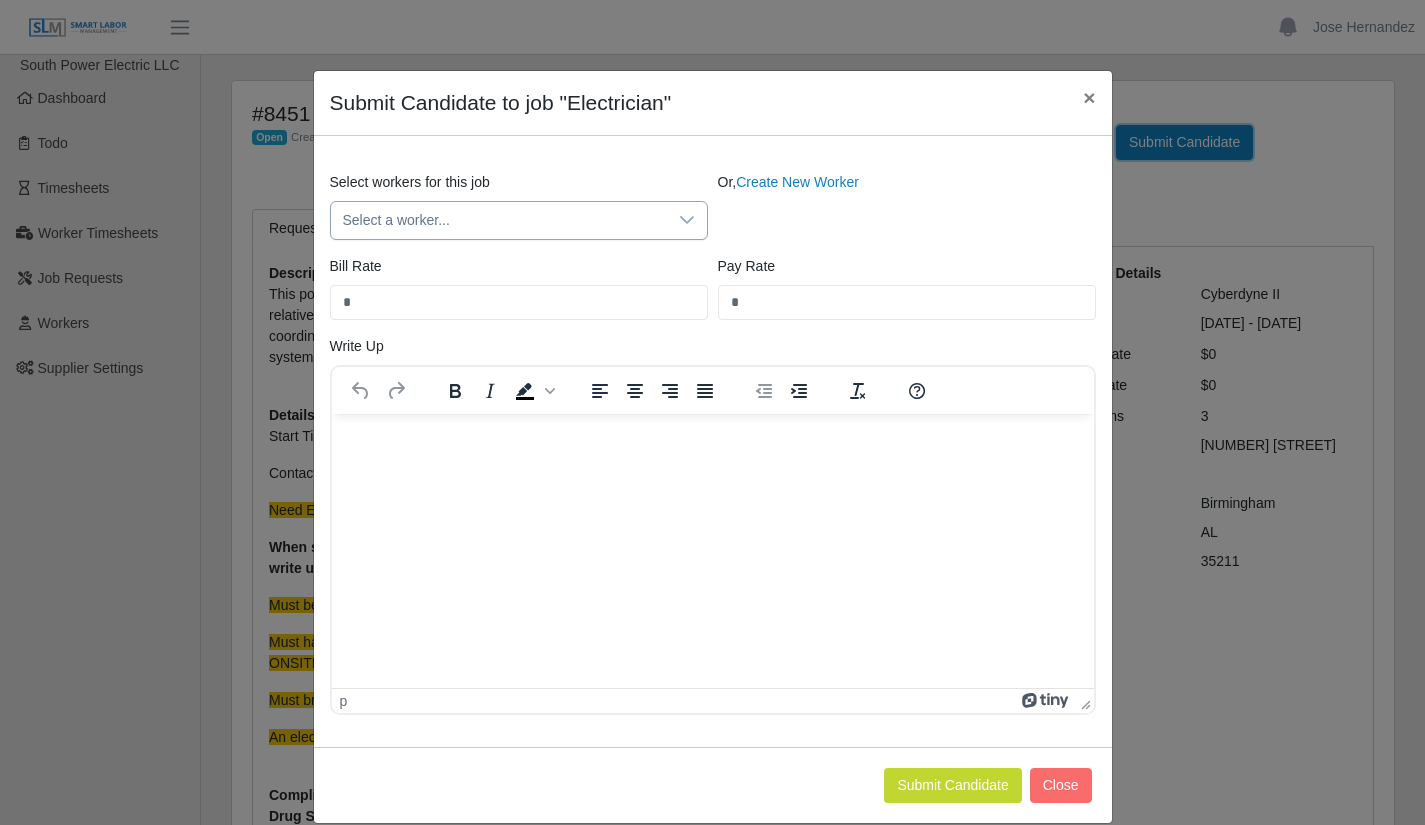 scroll, scrollTop: 0, scrollLeft: 0, axis: both 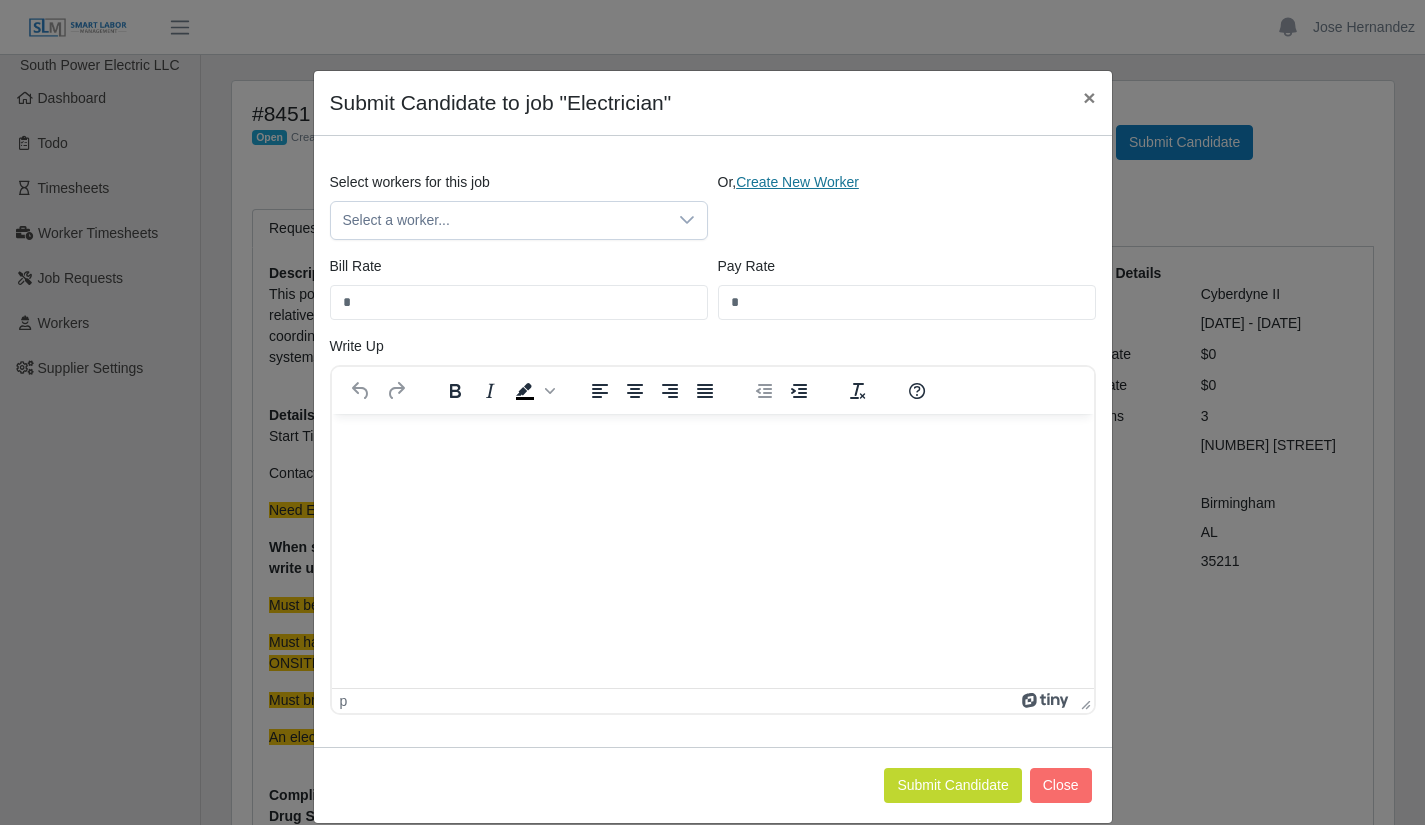 click on "Create New Worker" at bounding box center (797, 182) 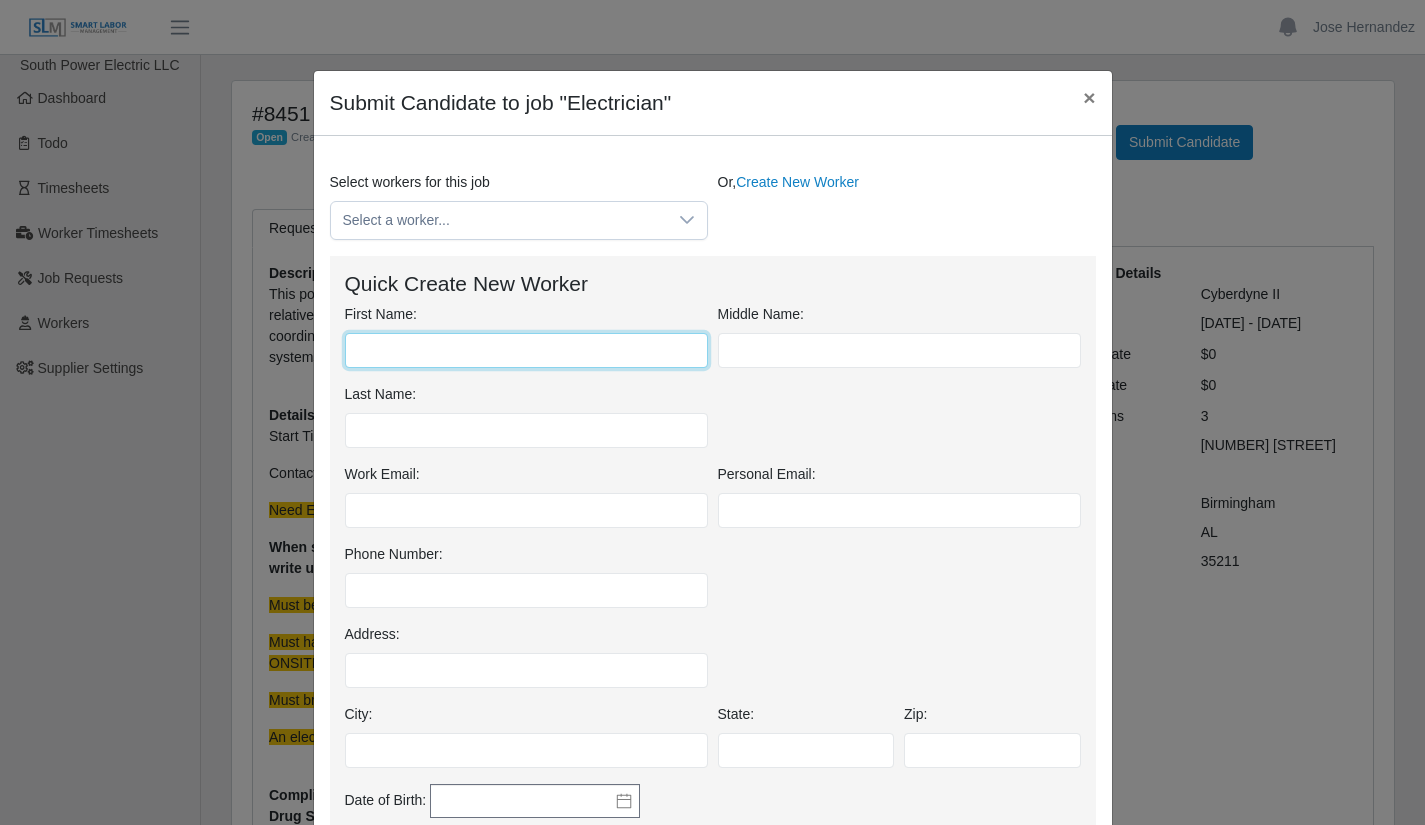 click on "First Name:" at bounding box center (526, 350) 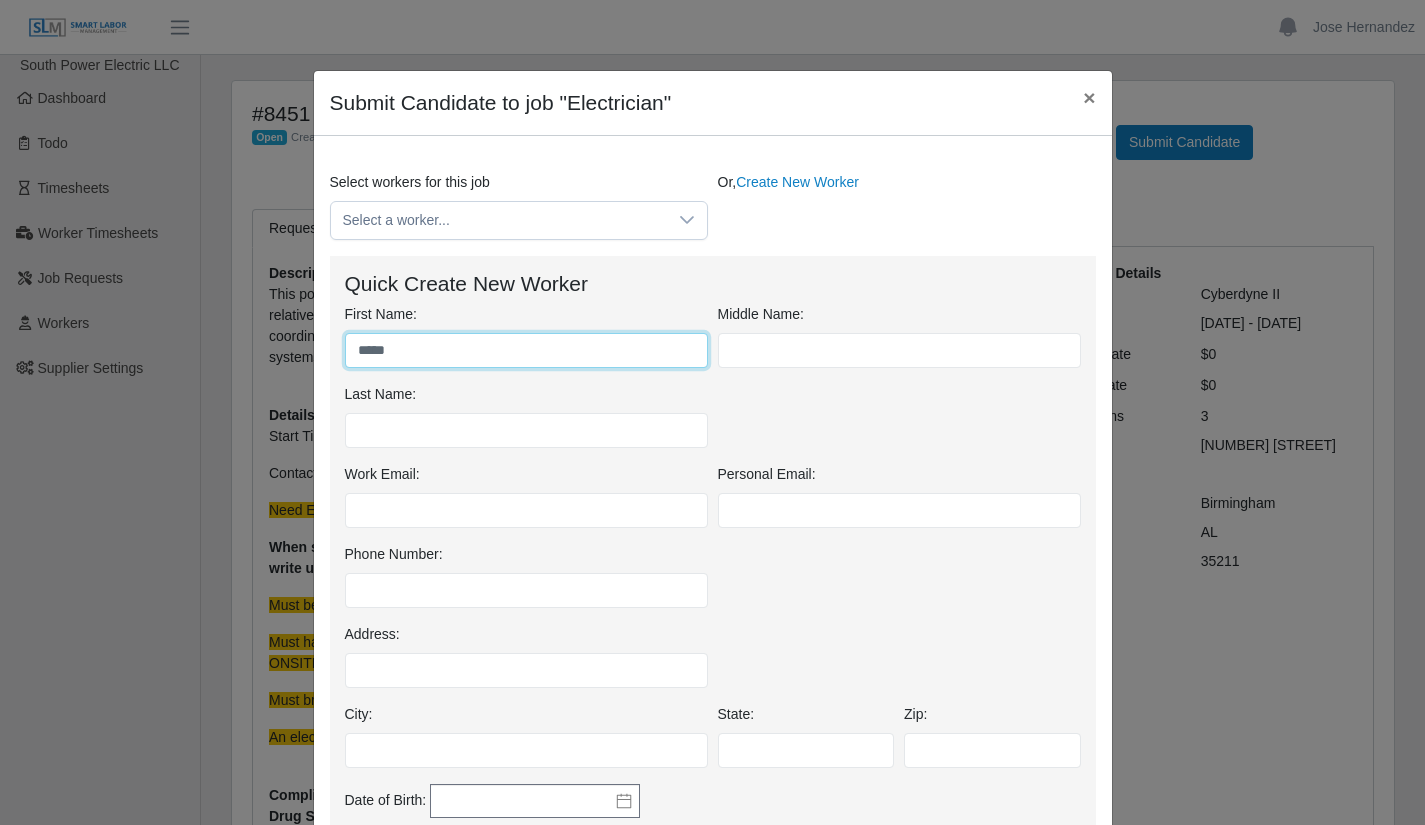 type on "****" 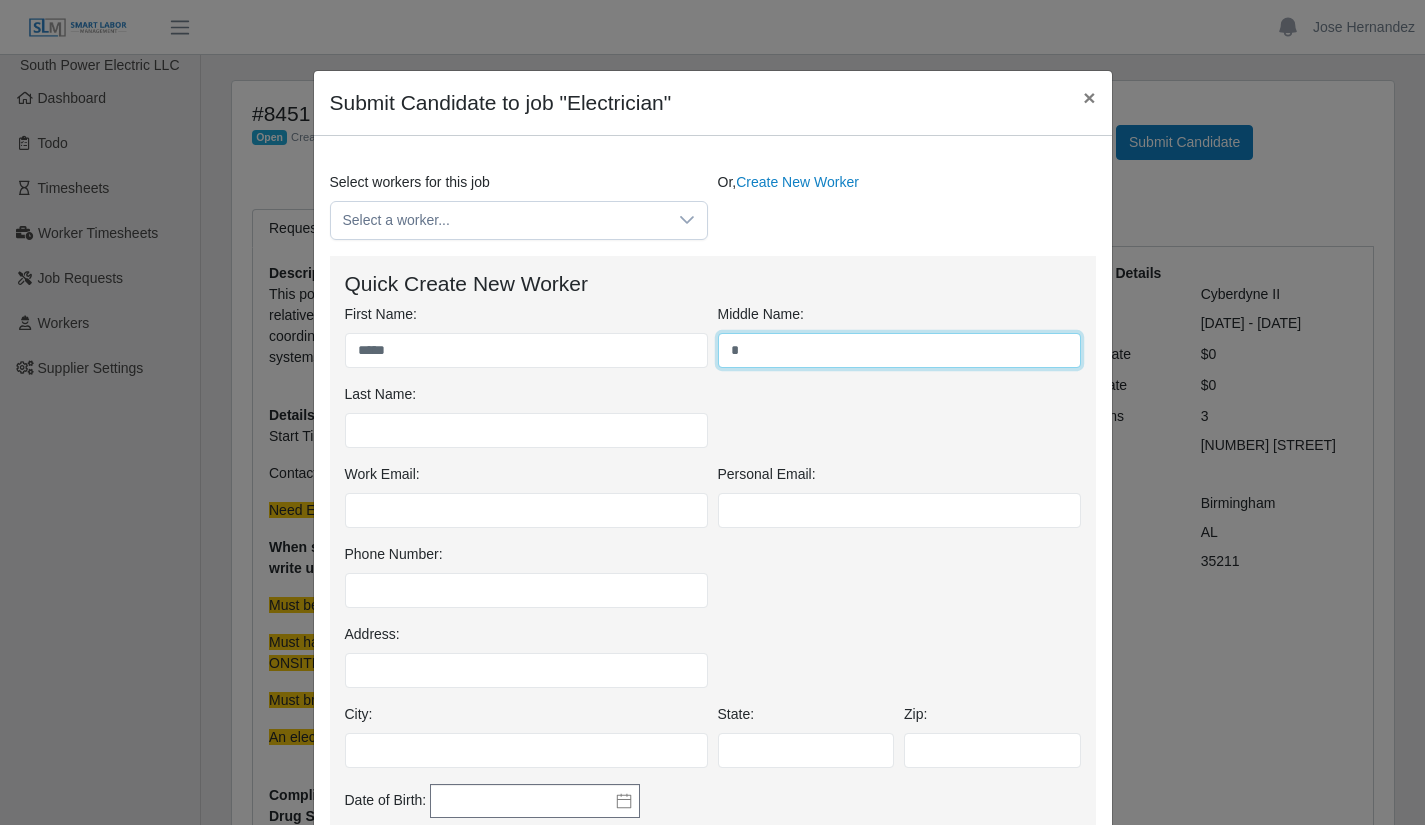 type on "*" 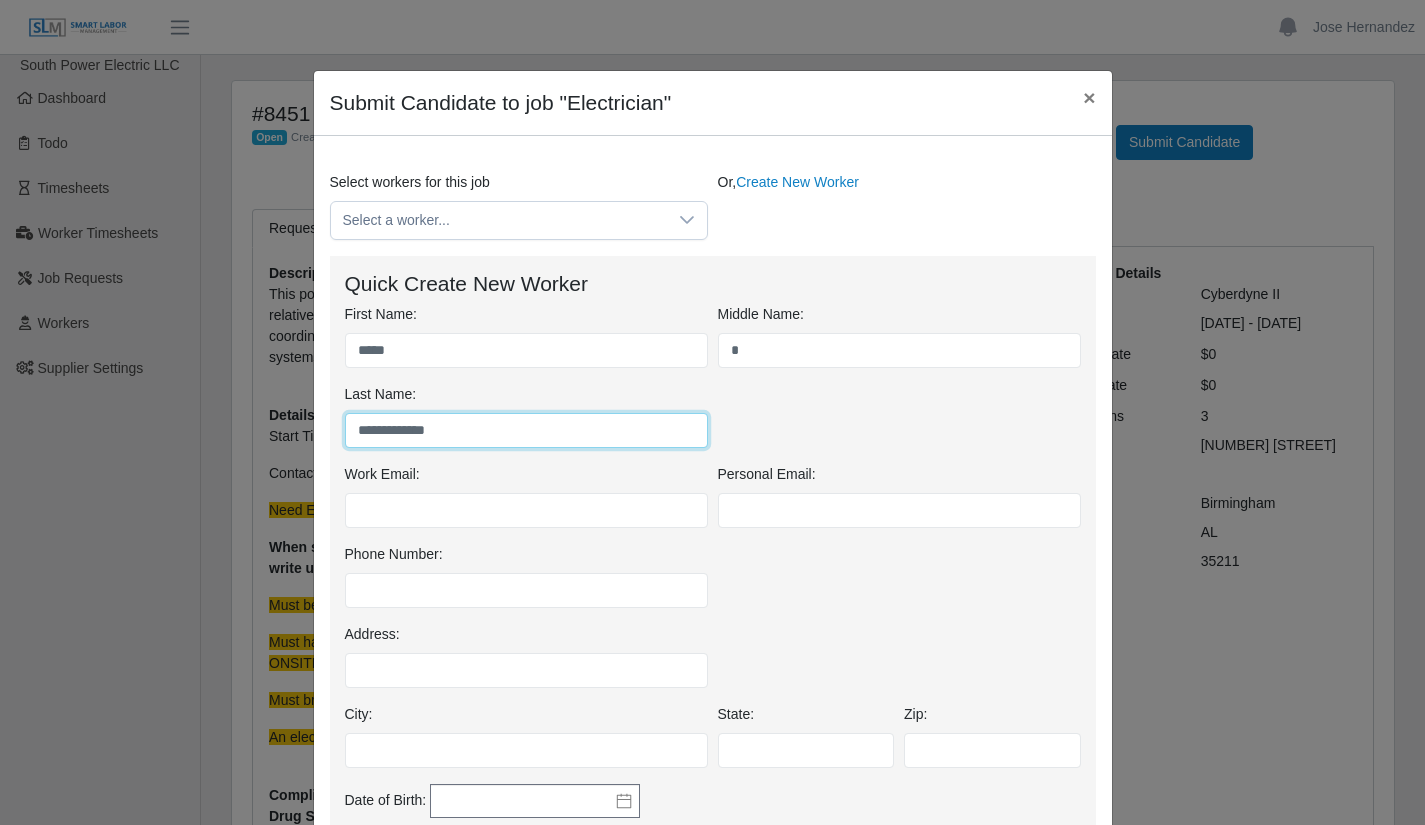 type on "**********" 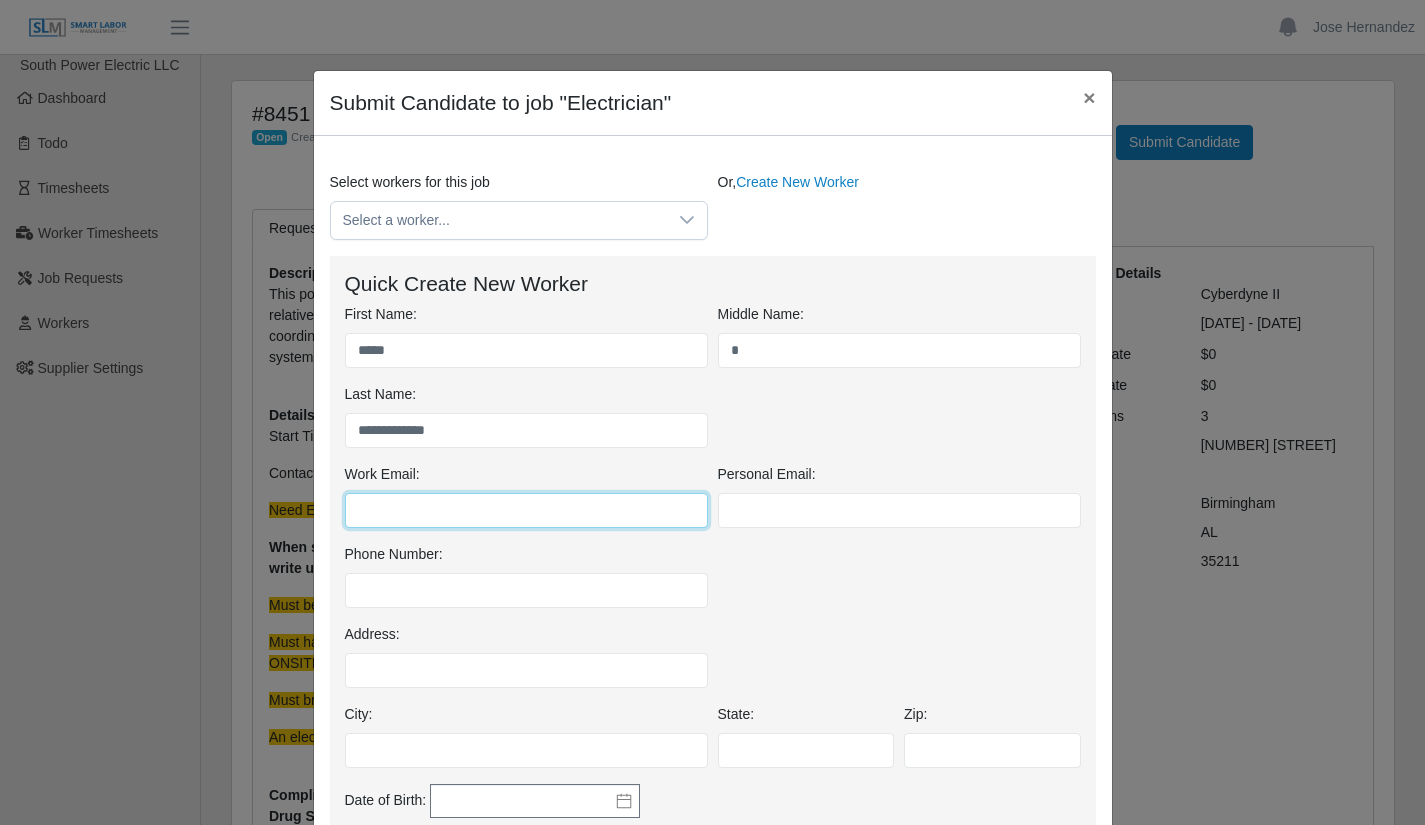 click on "Work Email:" at bounding box center [526, 510] 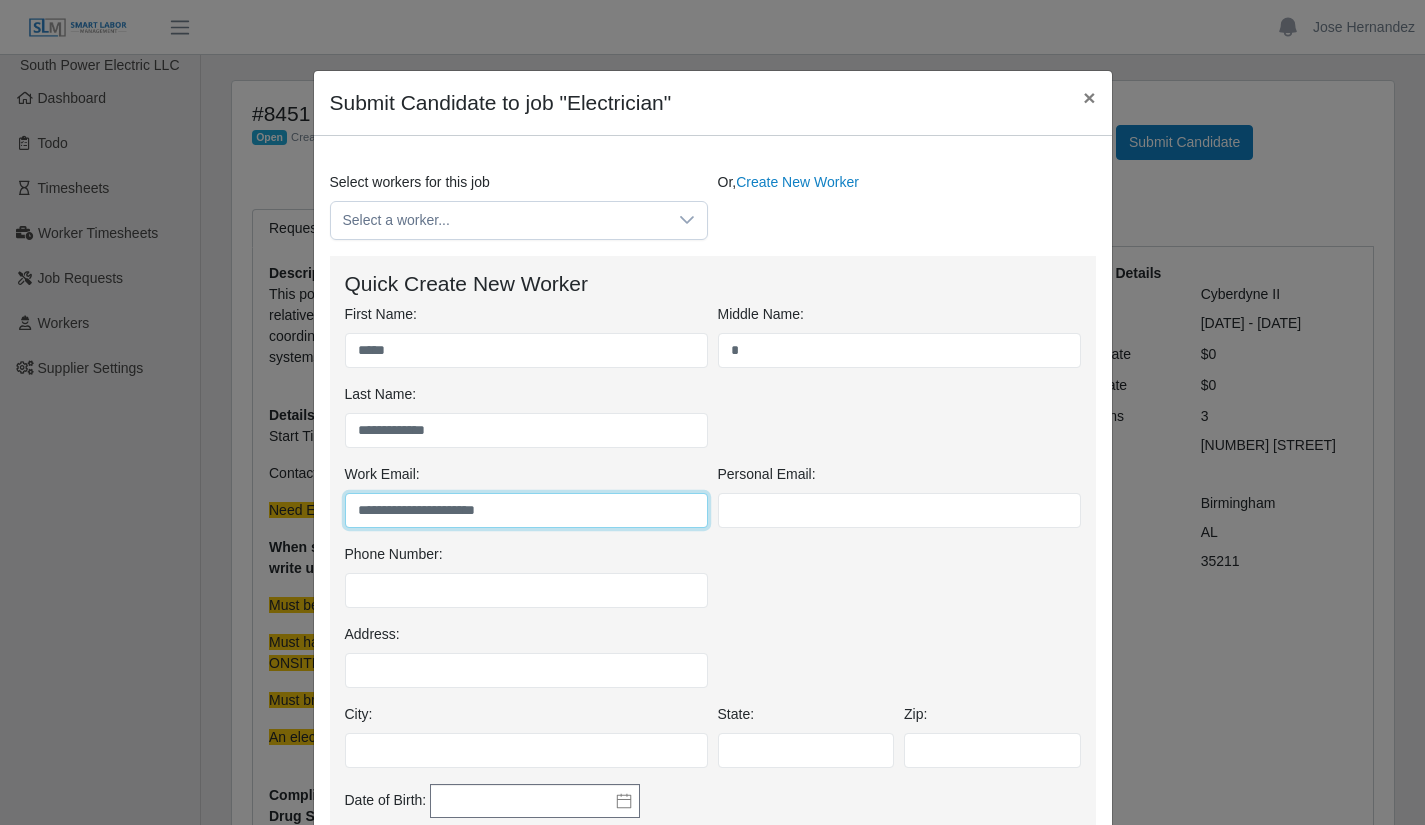 type on "**********" 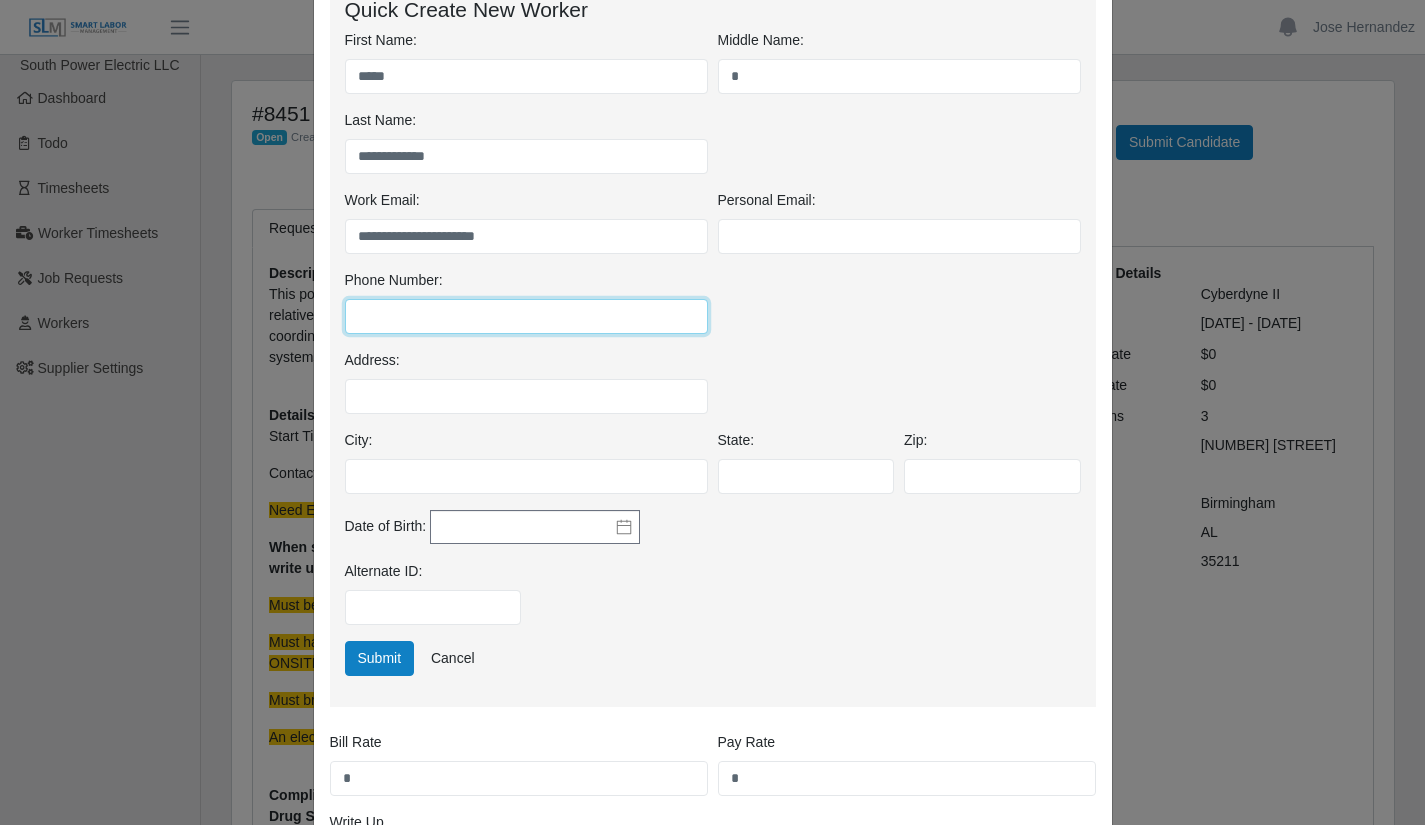 scroll, scrollTop: 269, scrollLeft: 0, axis: vertical 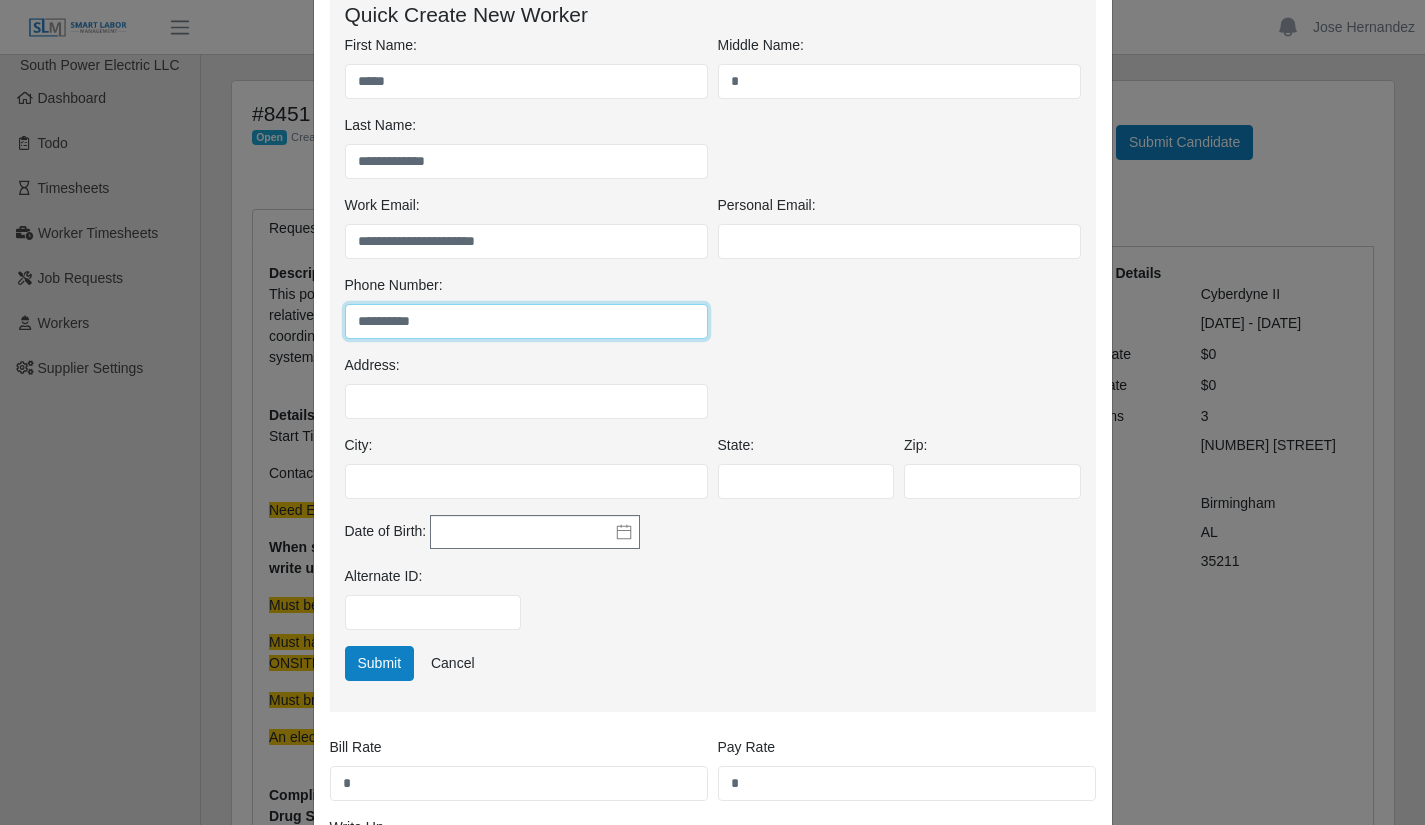 type on "**********" 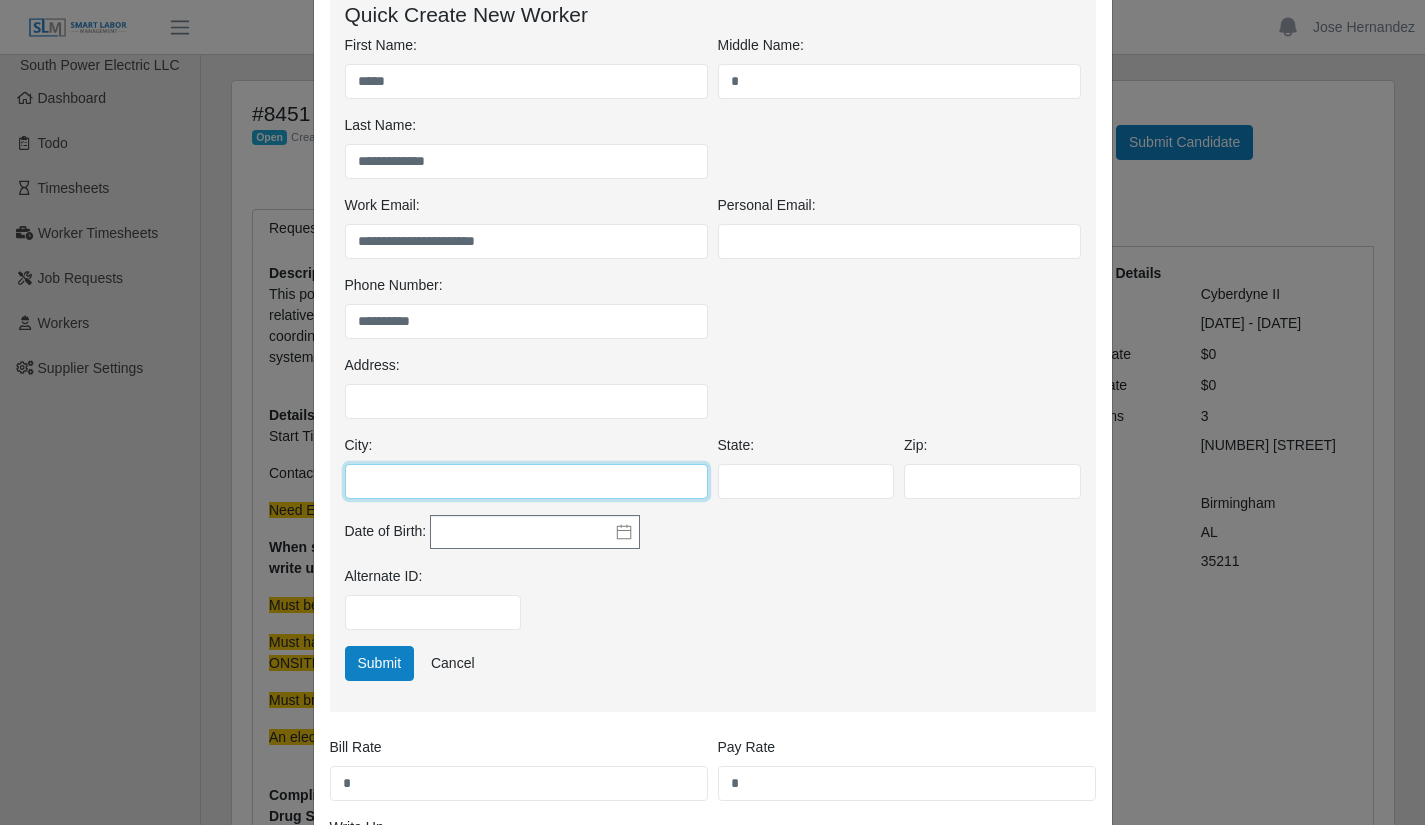 click on "City:" at bounding box center [526, 481] 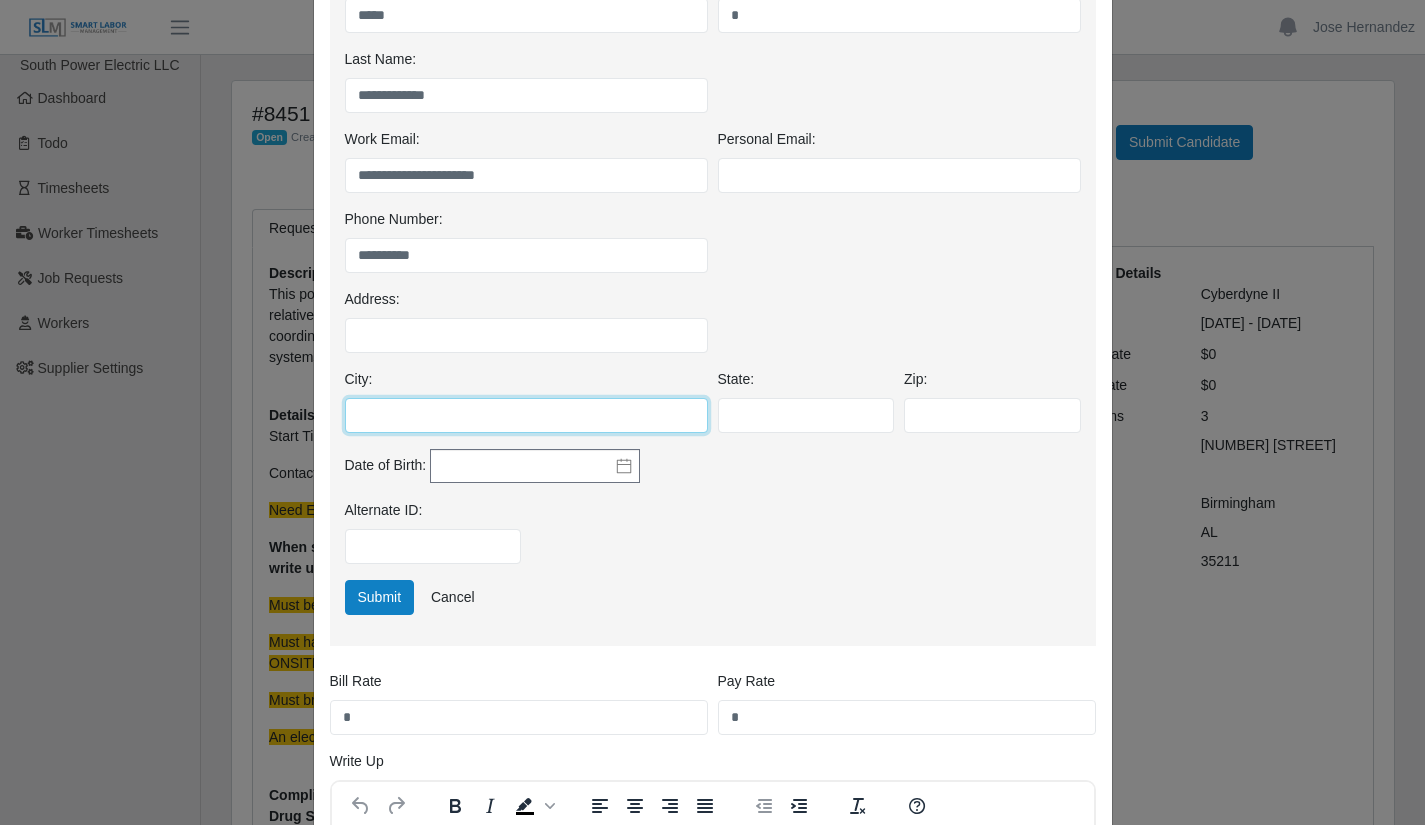 scroll, scrollTop: 354, scrollLeft: 0, axis: vertical 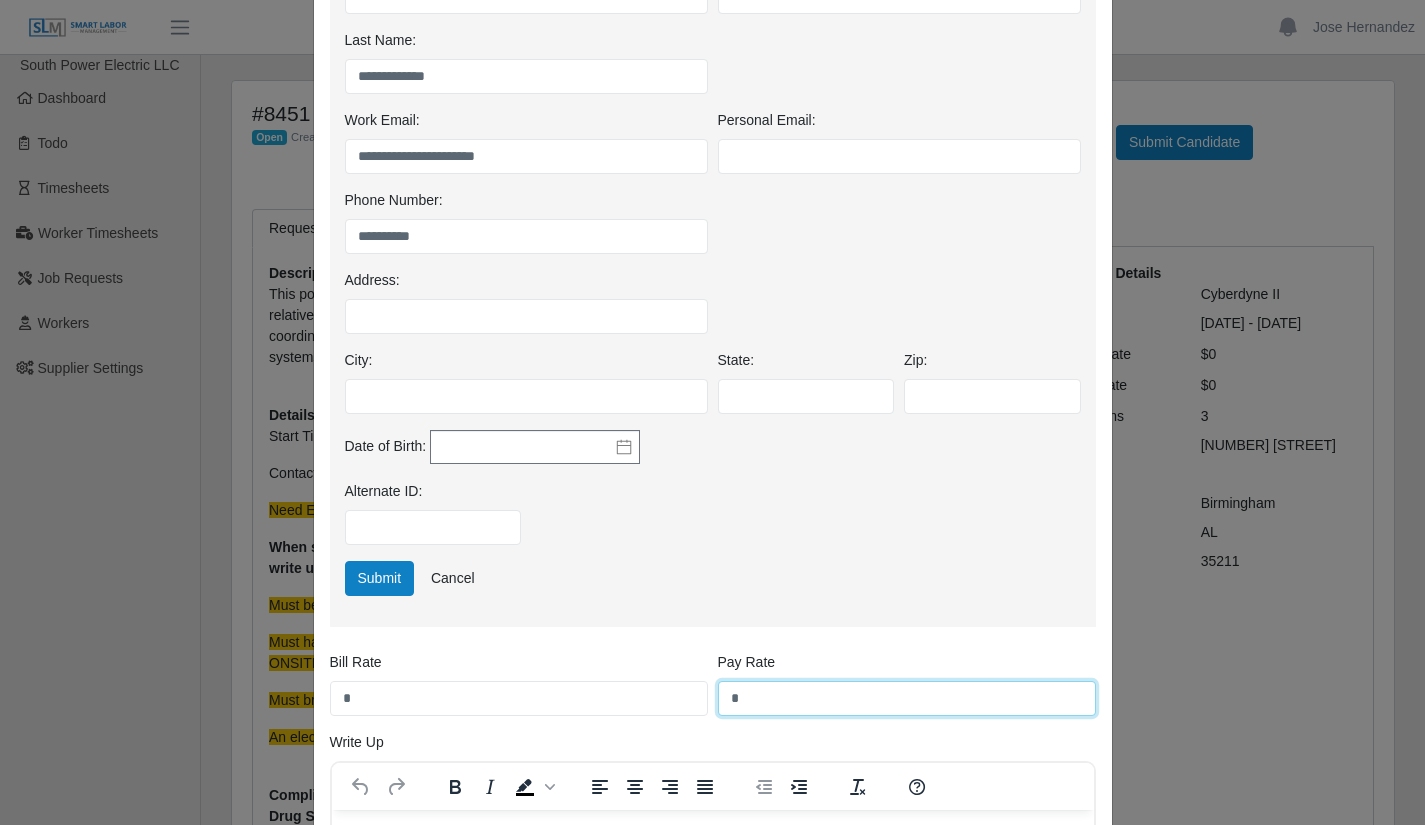 click on "*" at bounding box center (907, 698) 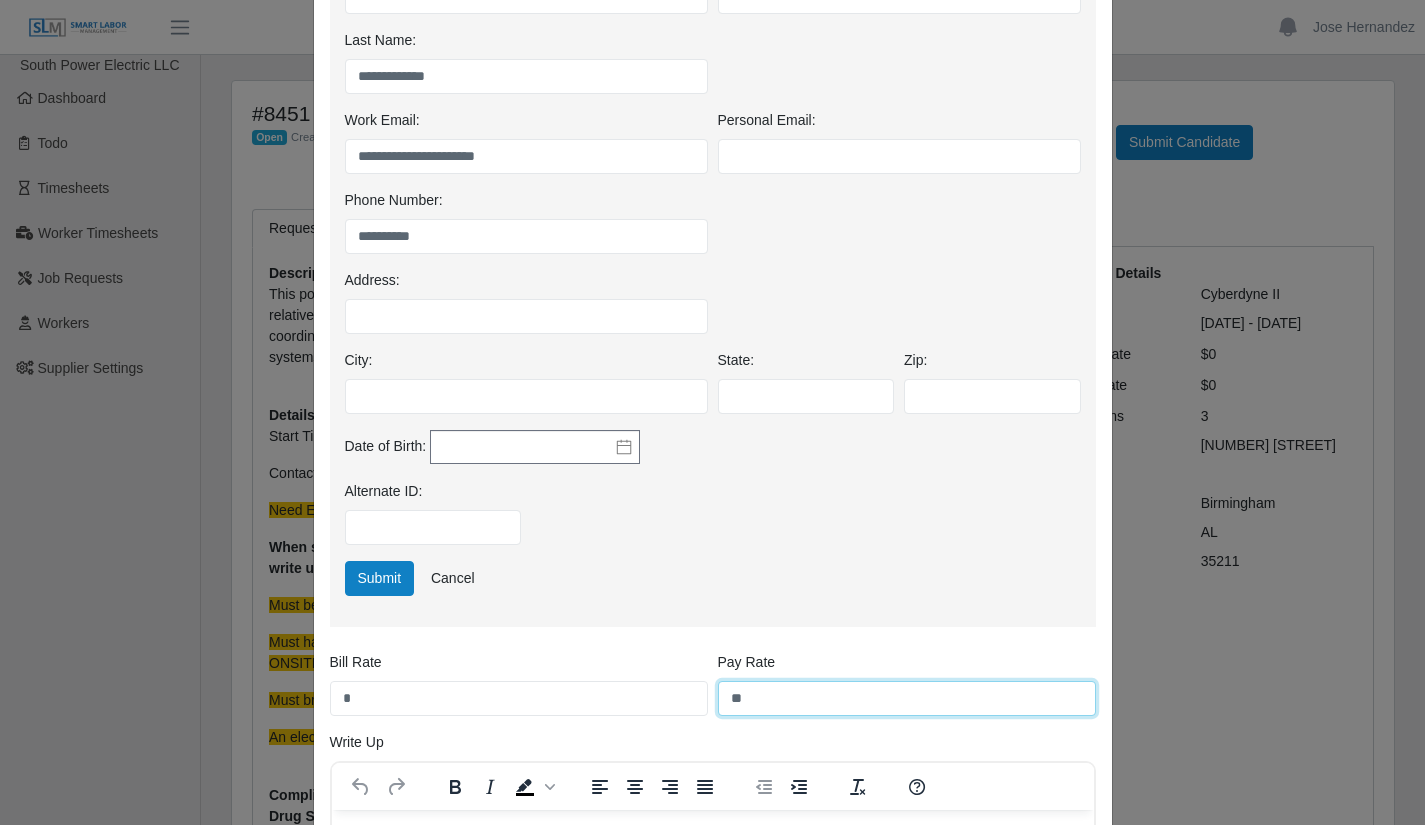 type on "*" 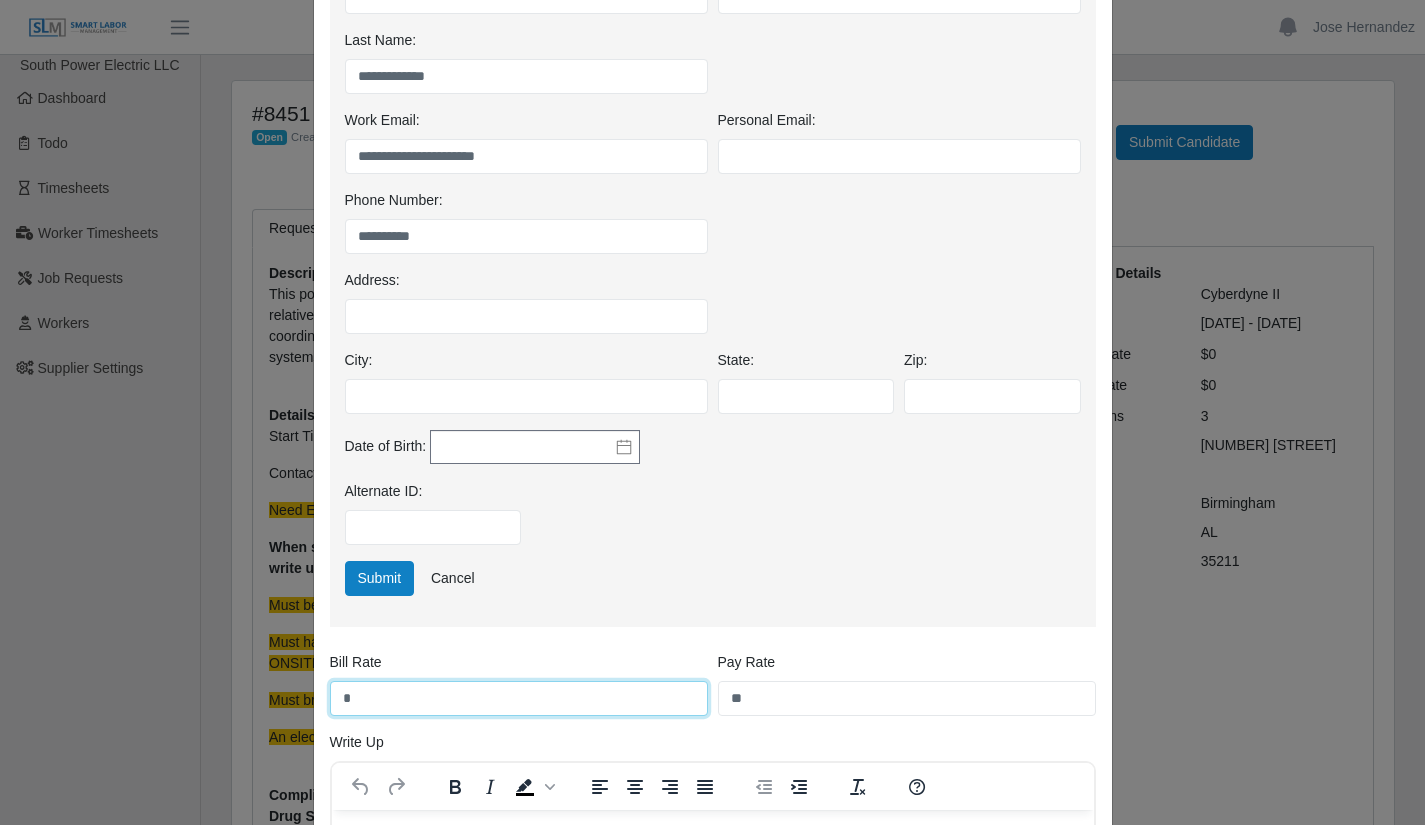 click on "*" at bounding box center [519, 698] 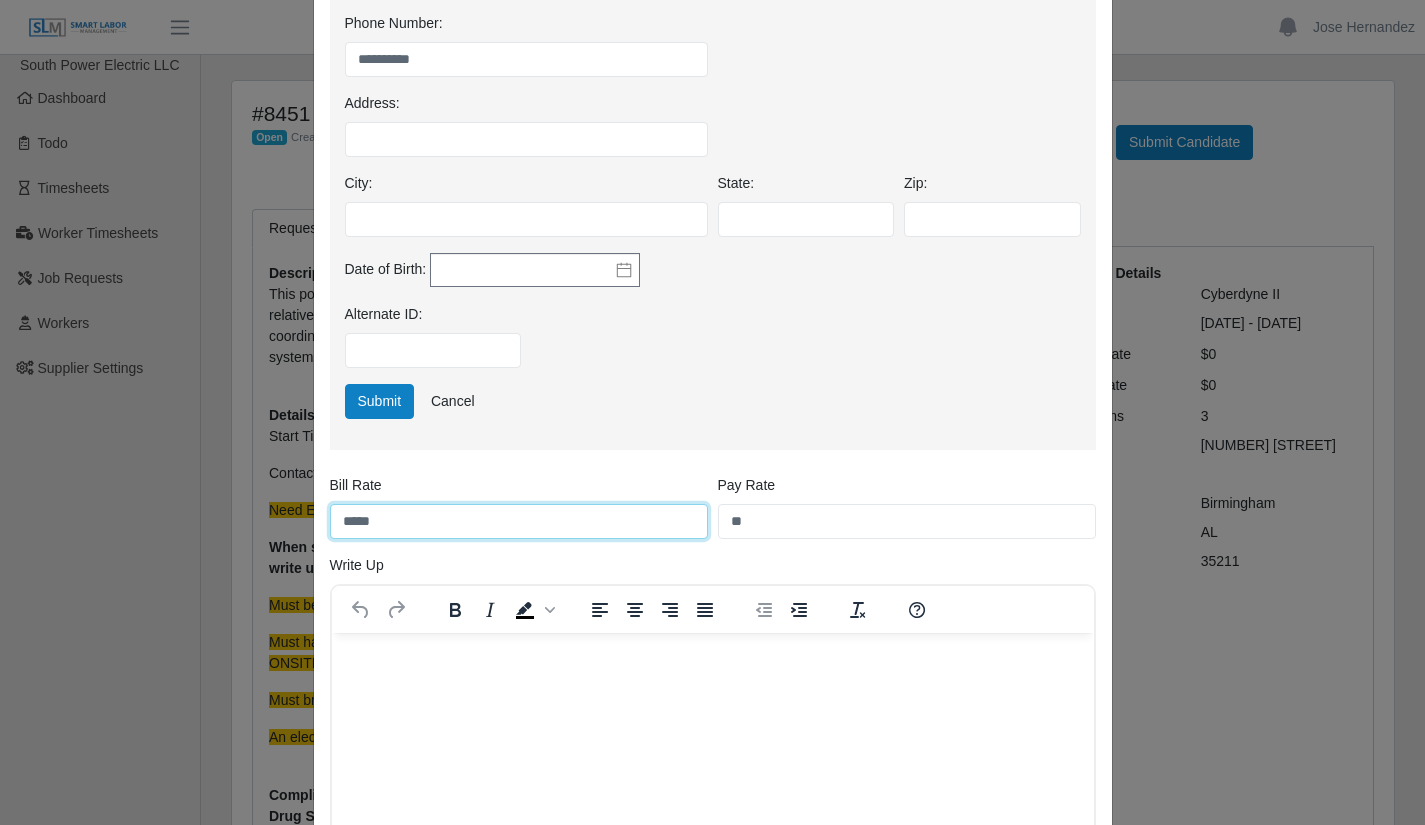 scroll, scrollTop: 542, scrollLeft: 0, axis: vertical 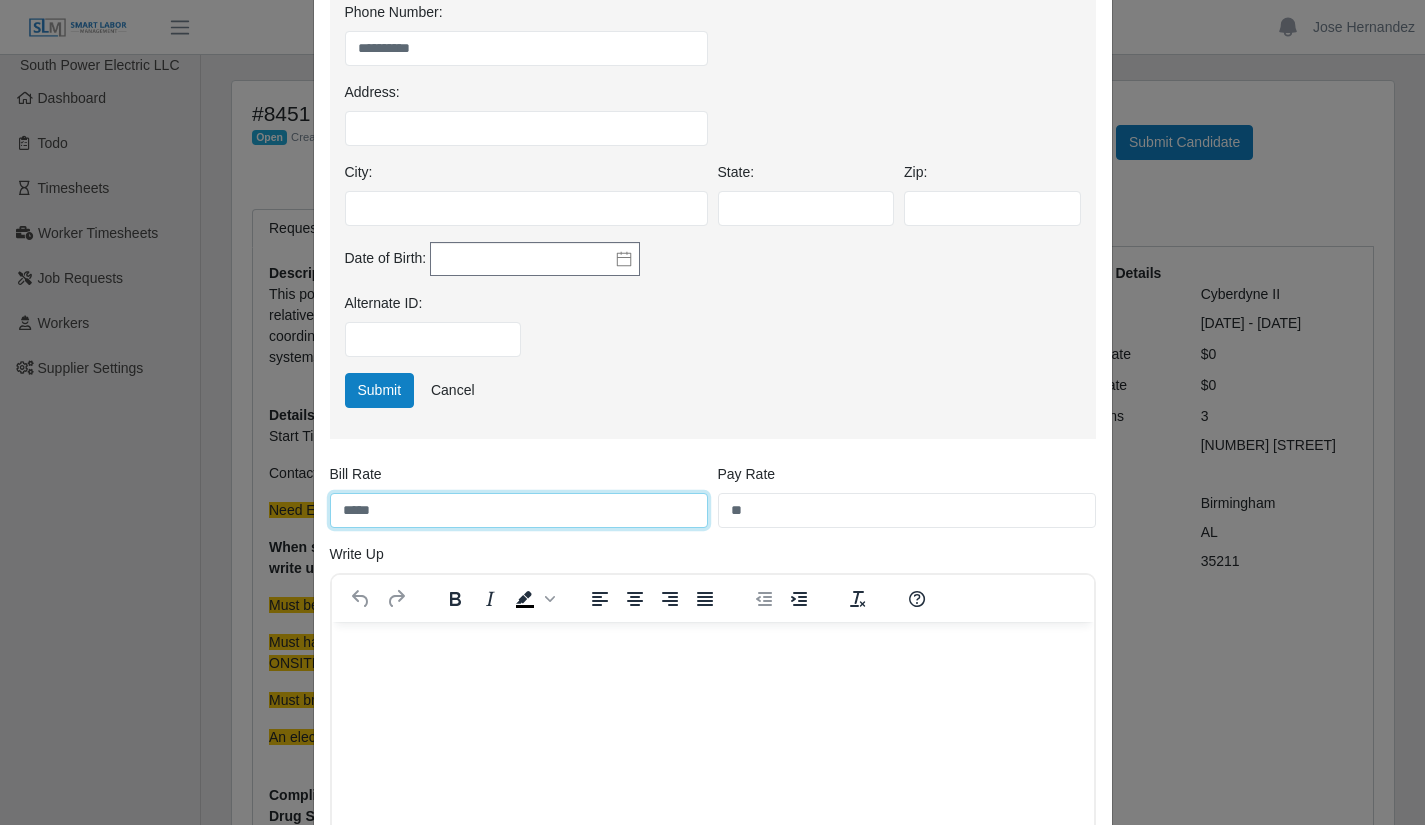 type on "*****" 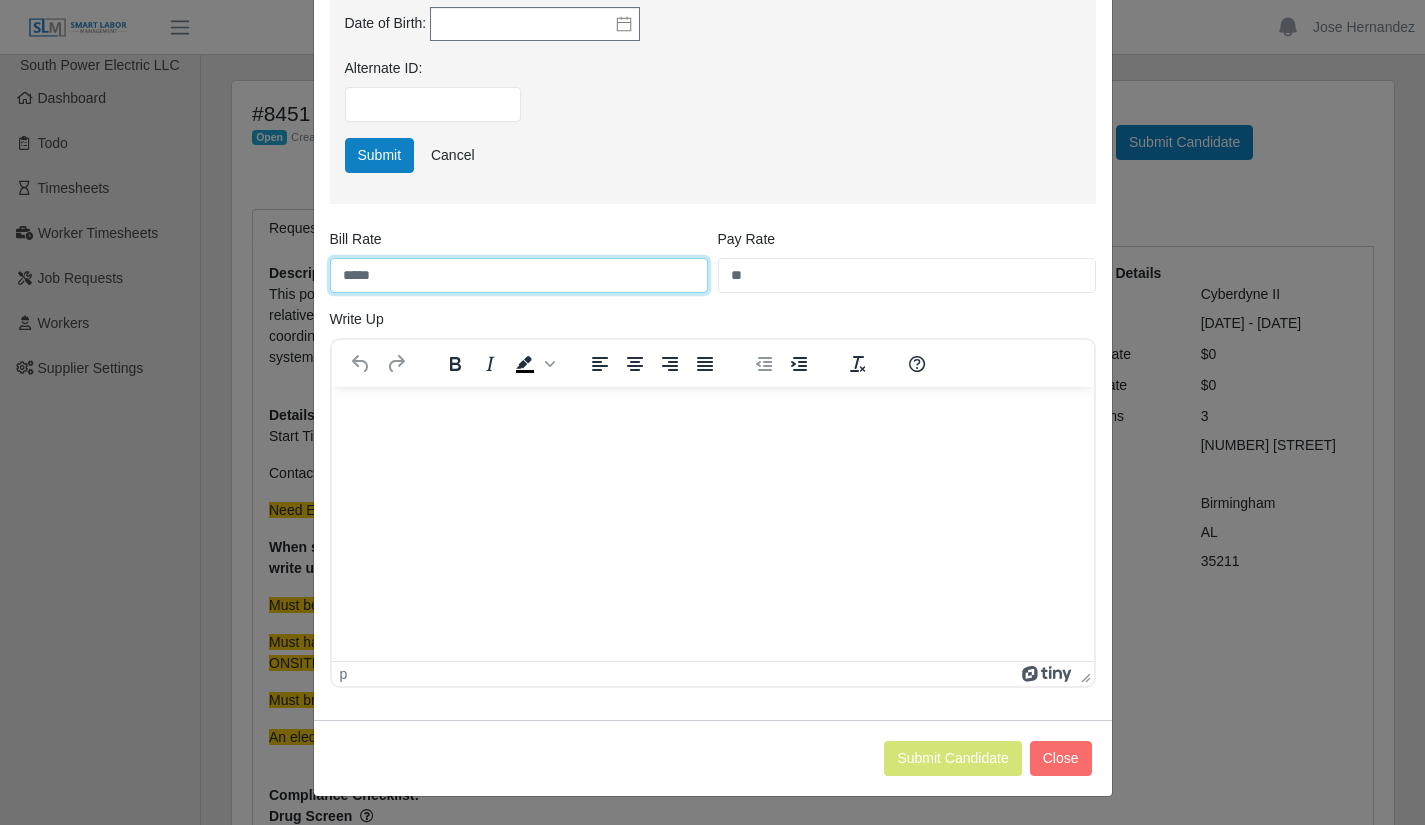 scroll, scrollTop: 778, scrollLeft: 0, axis: vertical 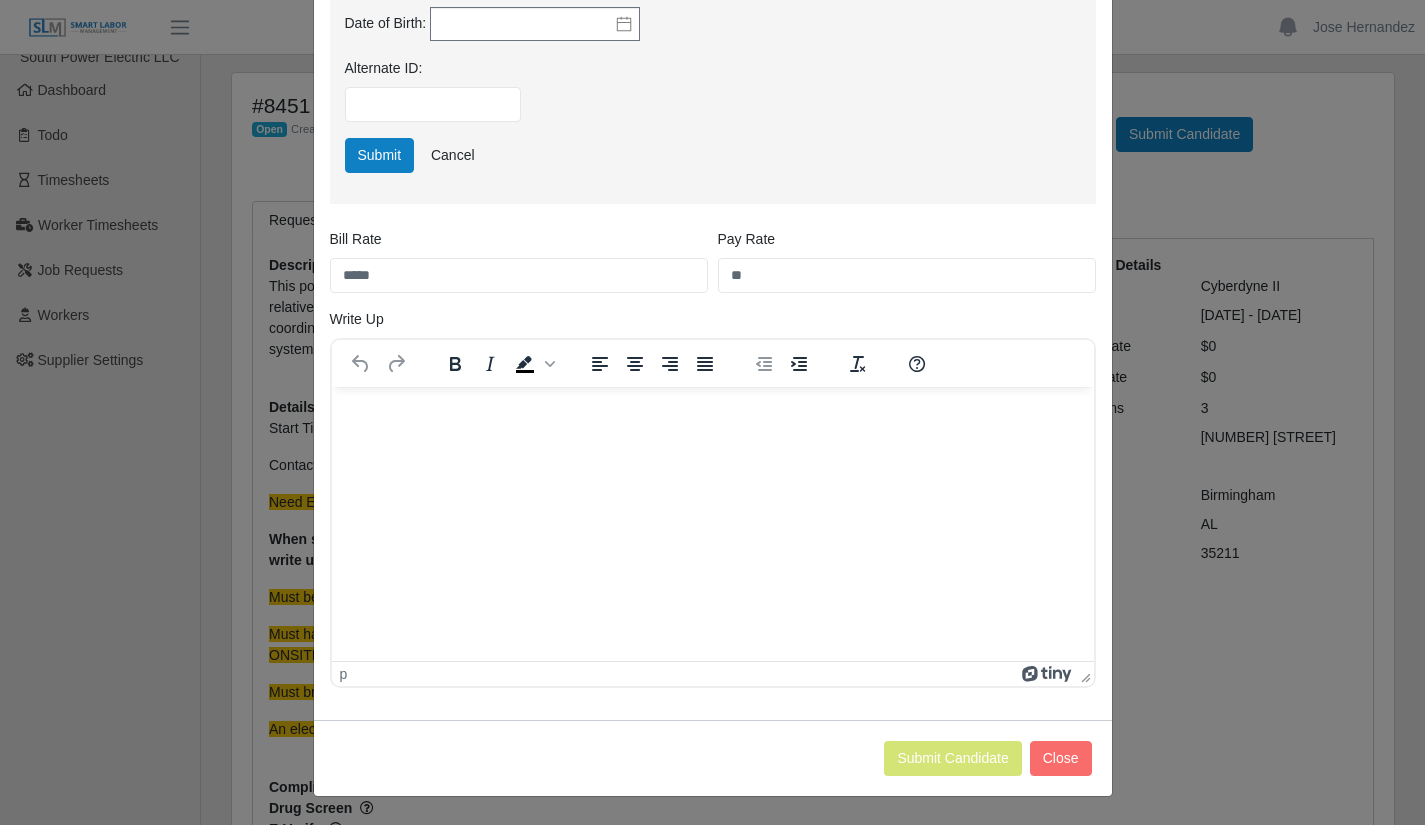 click at bounding box center (712, 414) 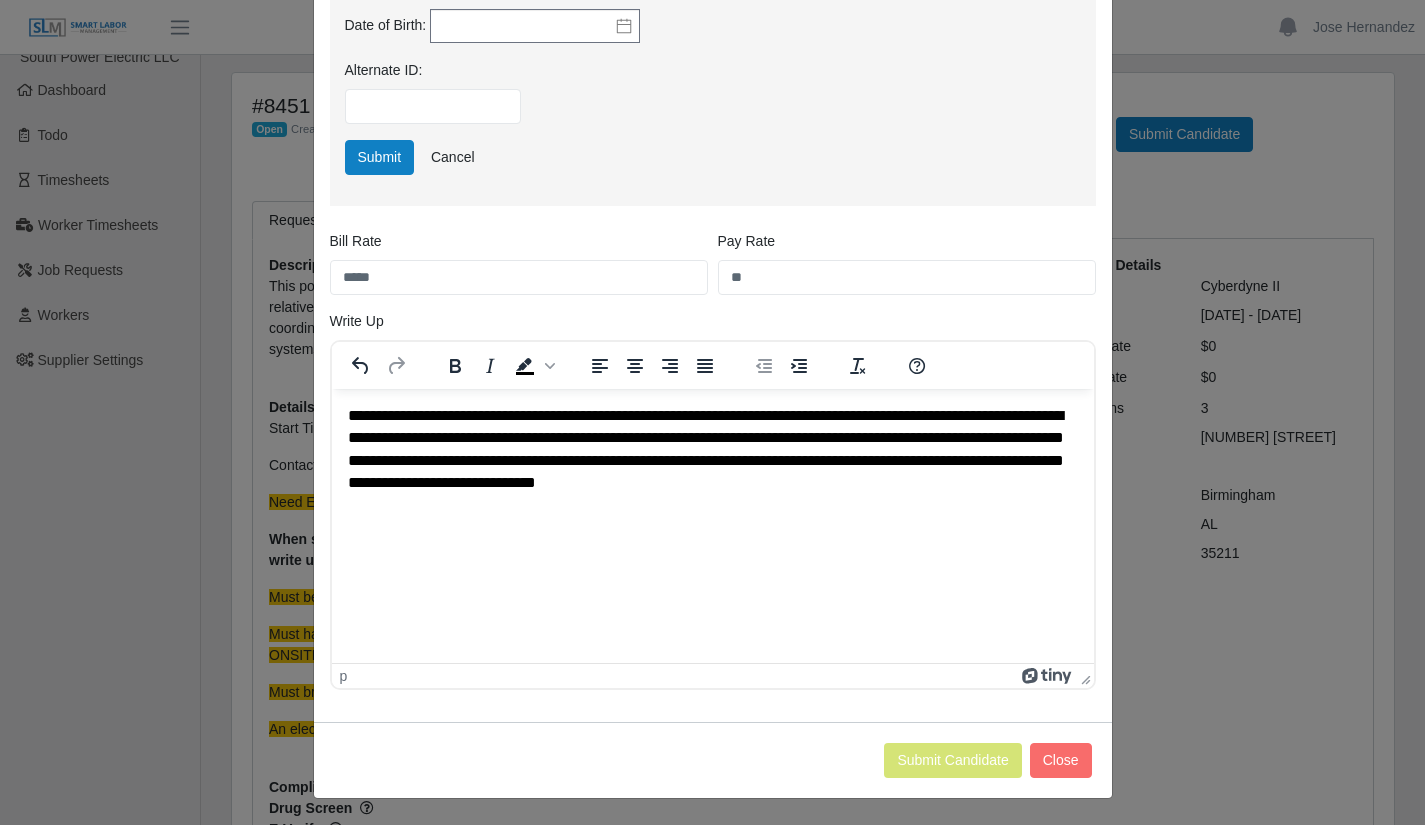 scroll, scrollTop: 778, scrollLeft: 0, axis: vertical 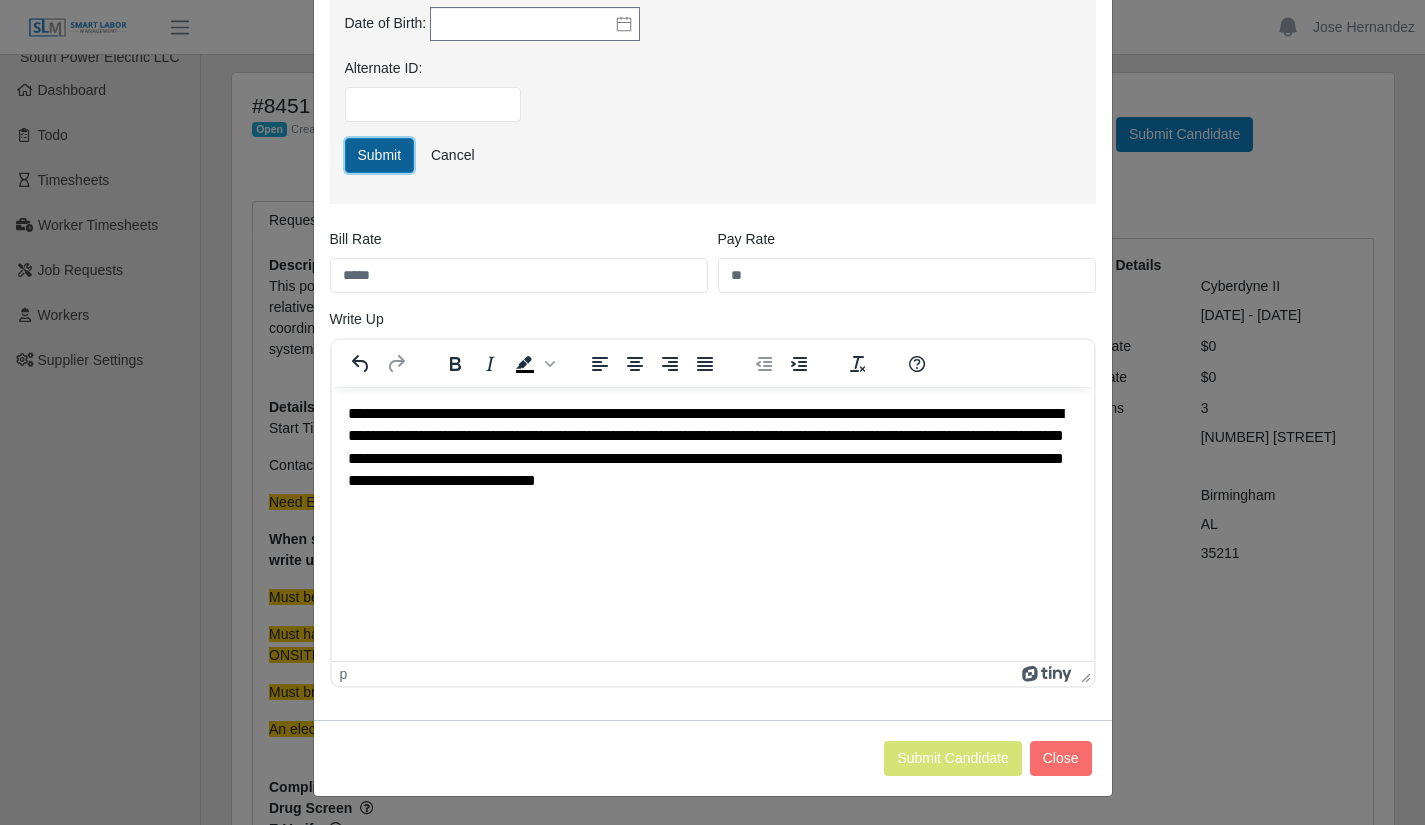 click on "Submit" at bounding box center (380, 155) 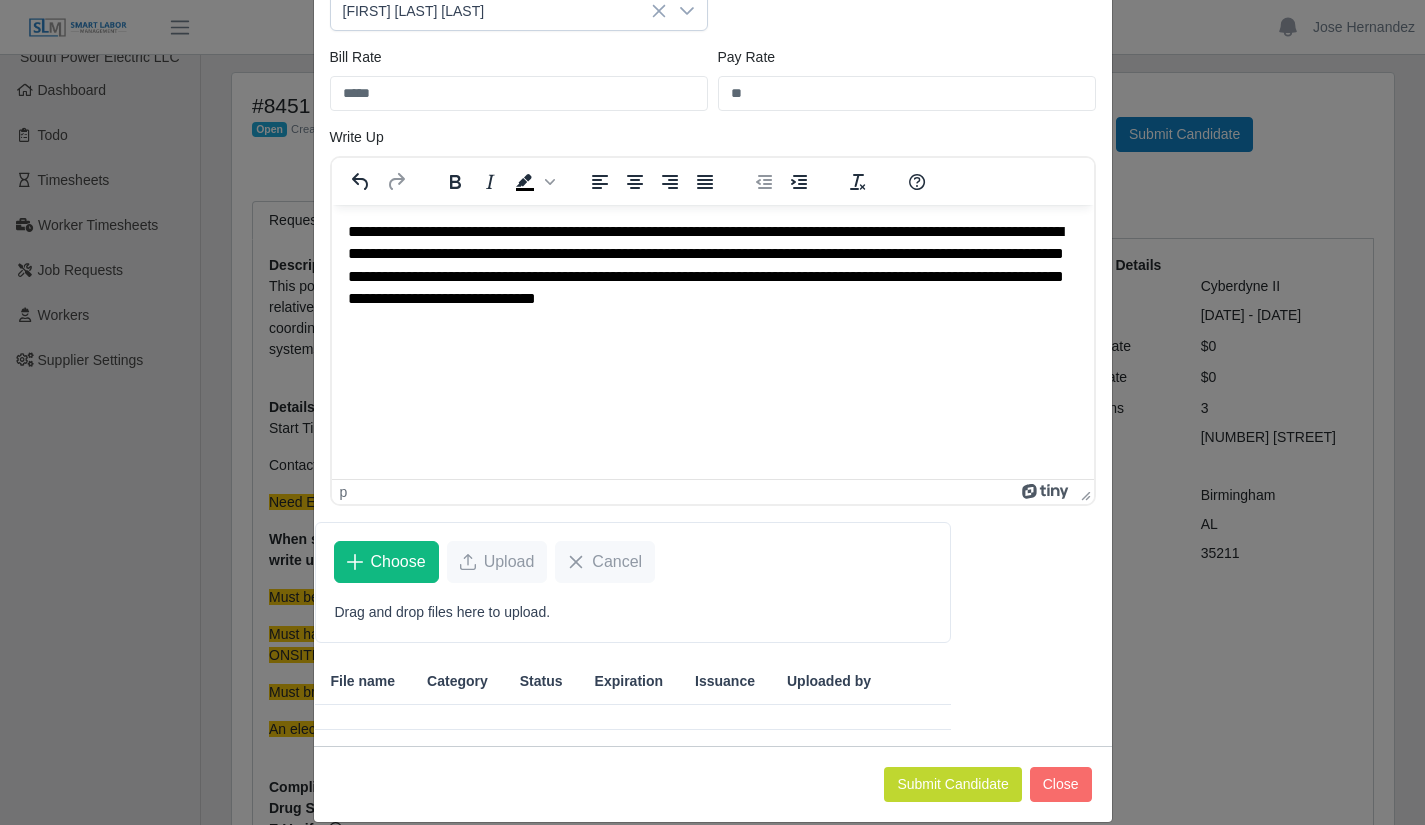 scroll, scrollTop: 234, scrollLeft: 0, axis: vertical 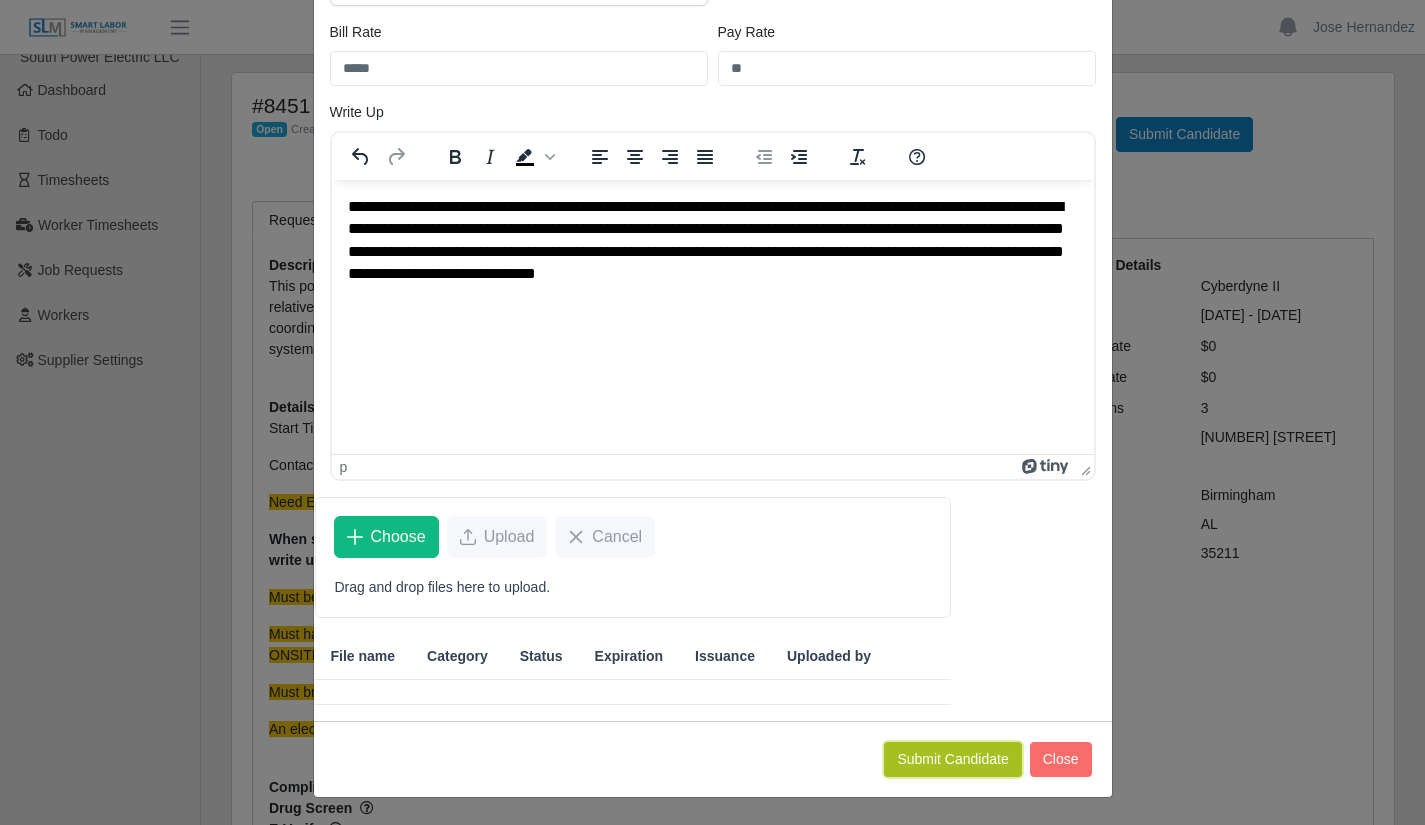 click on "Submit Candidate" 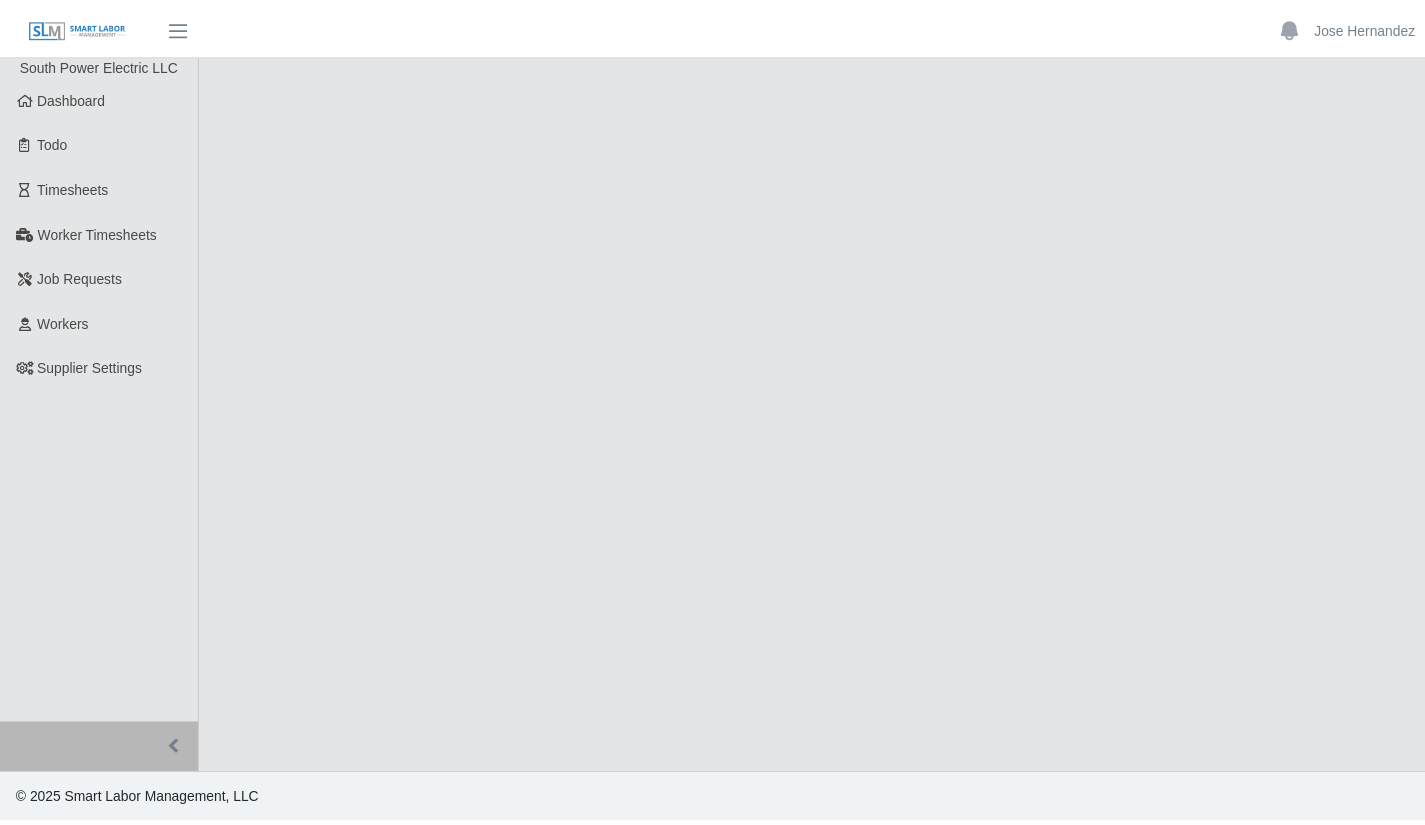 scroll, scrollTop: 0, scrollLeft: 0, axis: both 